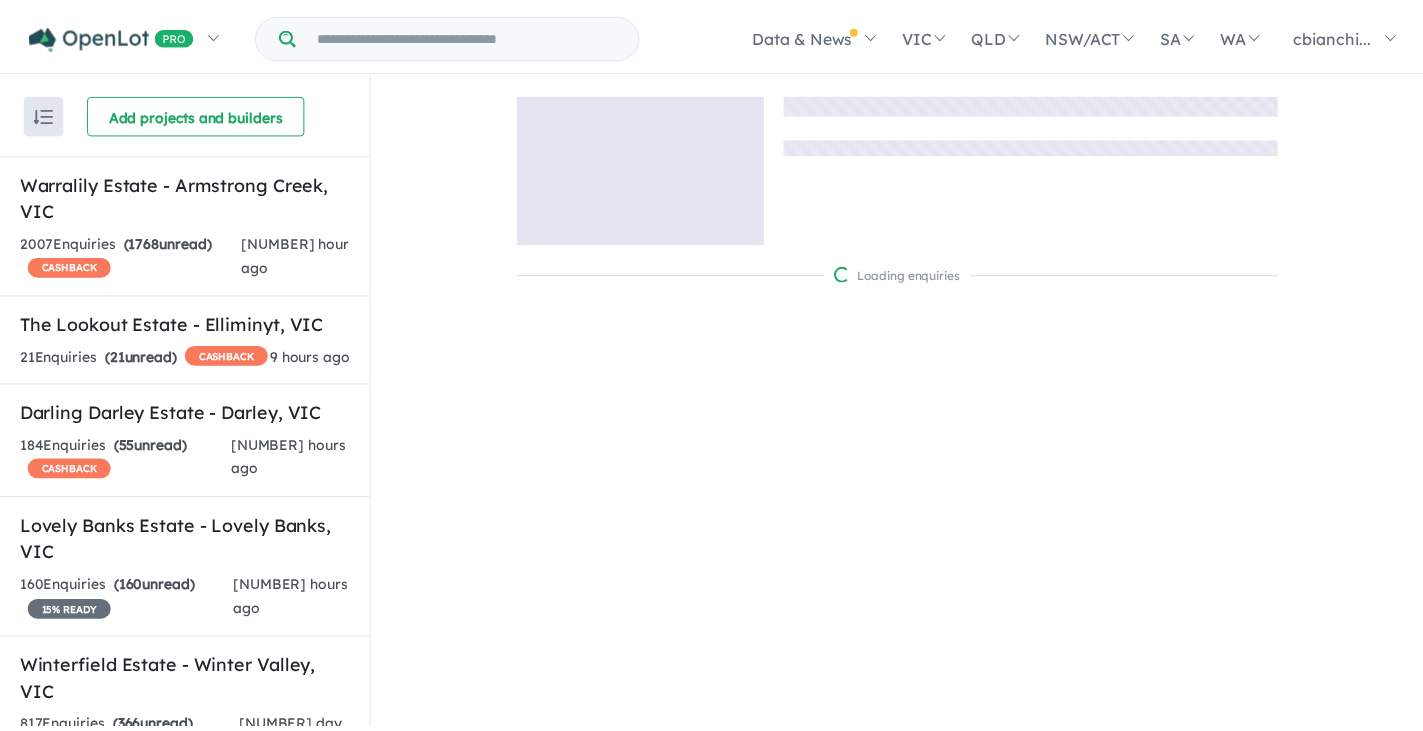scroll, scrollTop: 0, scrollLeft: 0, axis: both 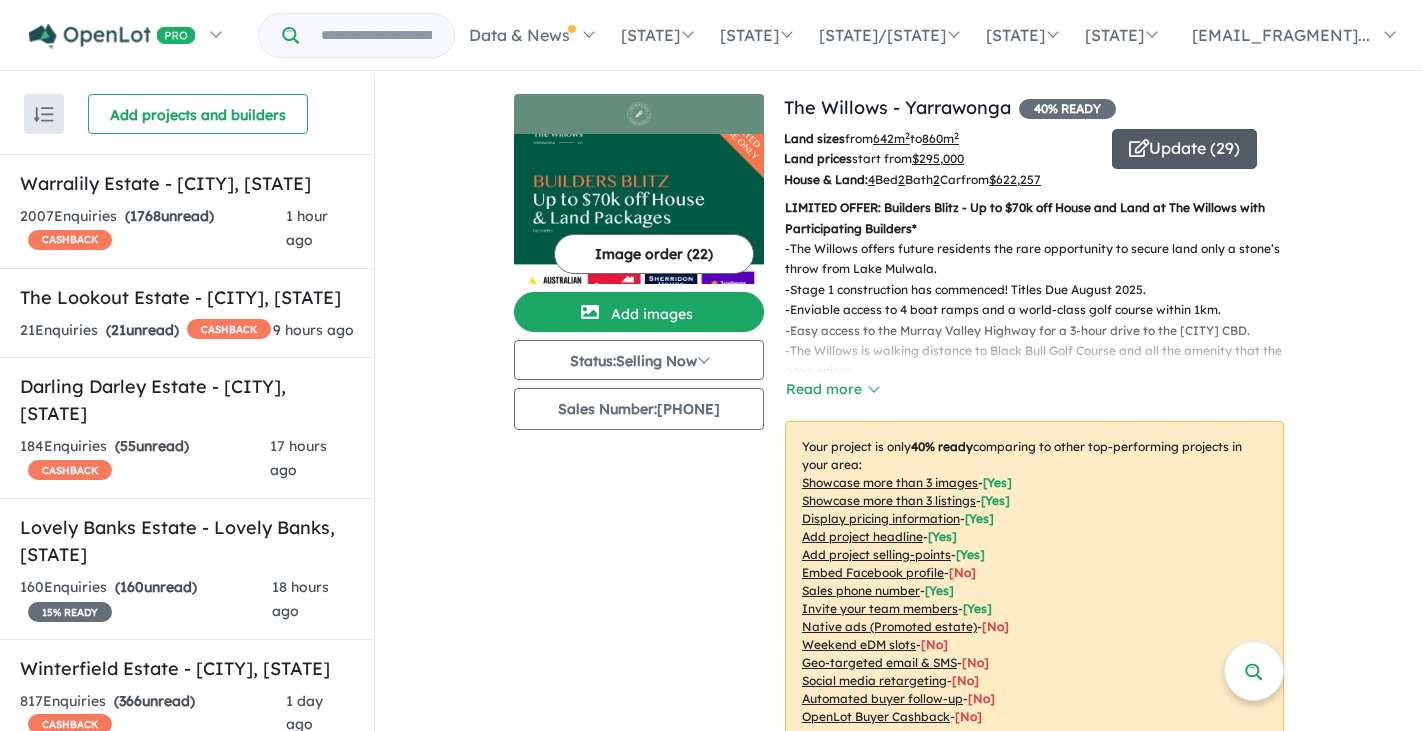 click on "Update ( 29 )" at bounding box center (1184, 149) 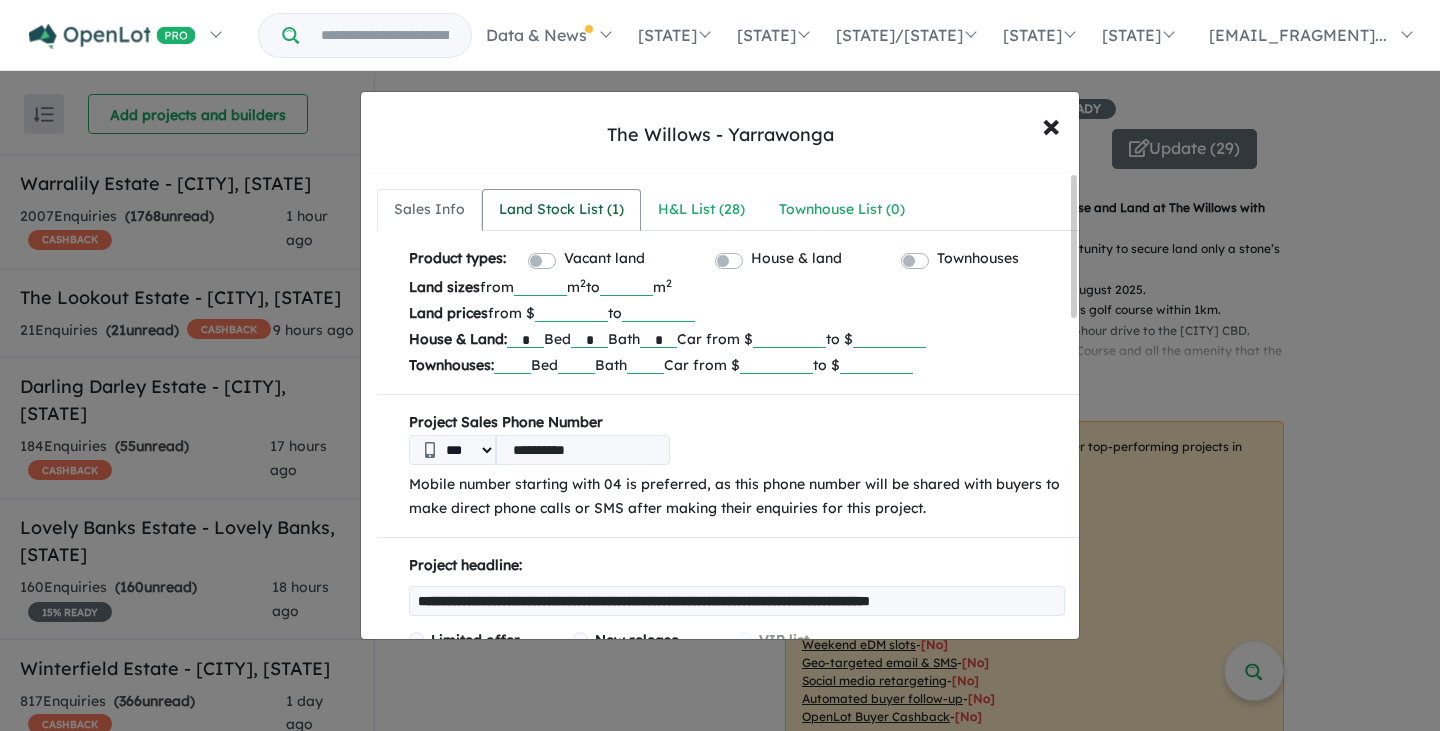 click on "Land Stock List ( 1 )" at bounding box center (561, 210) 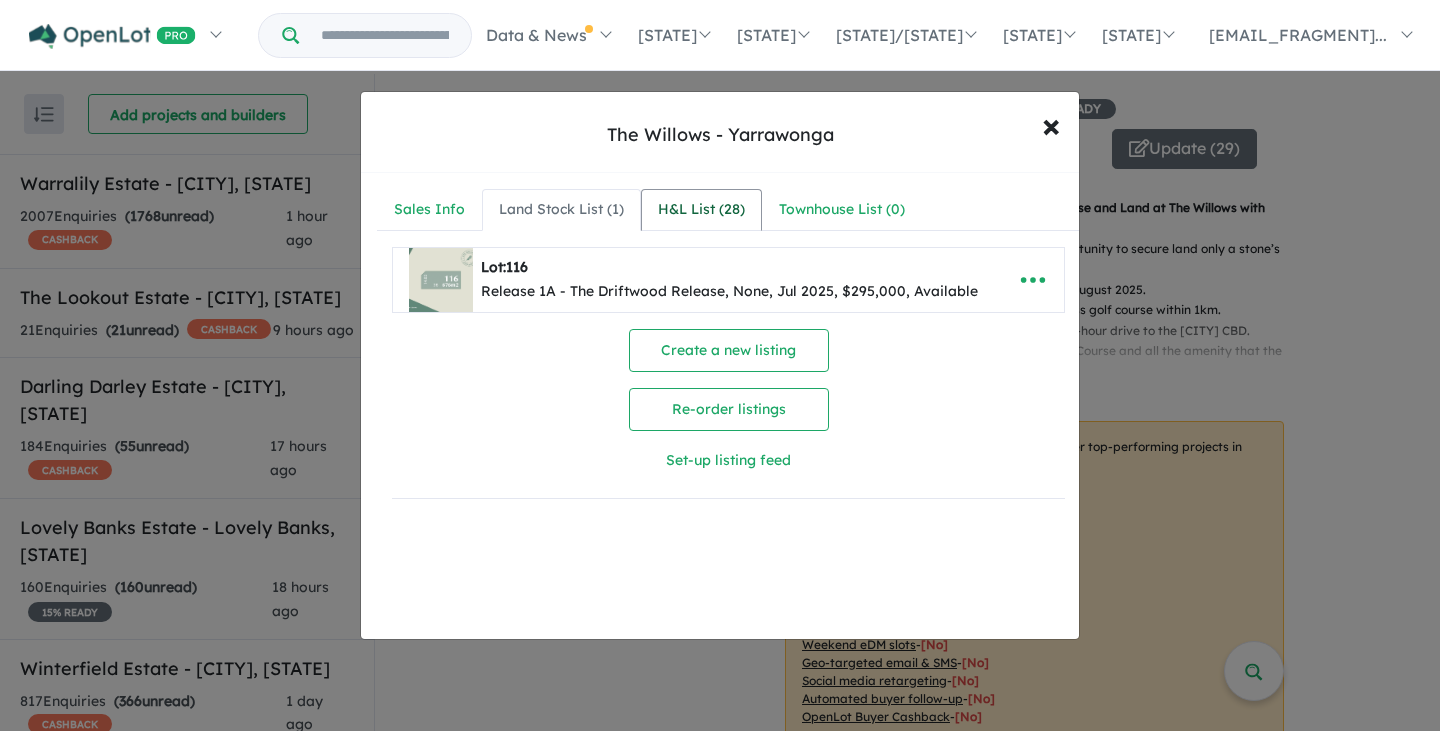 click on "H&L List ( 28 )" at bounding box center [701, 210] 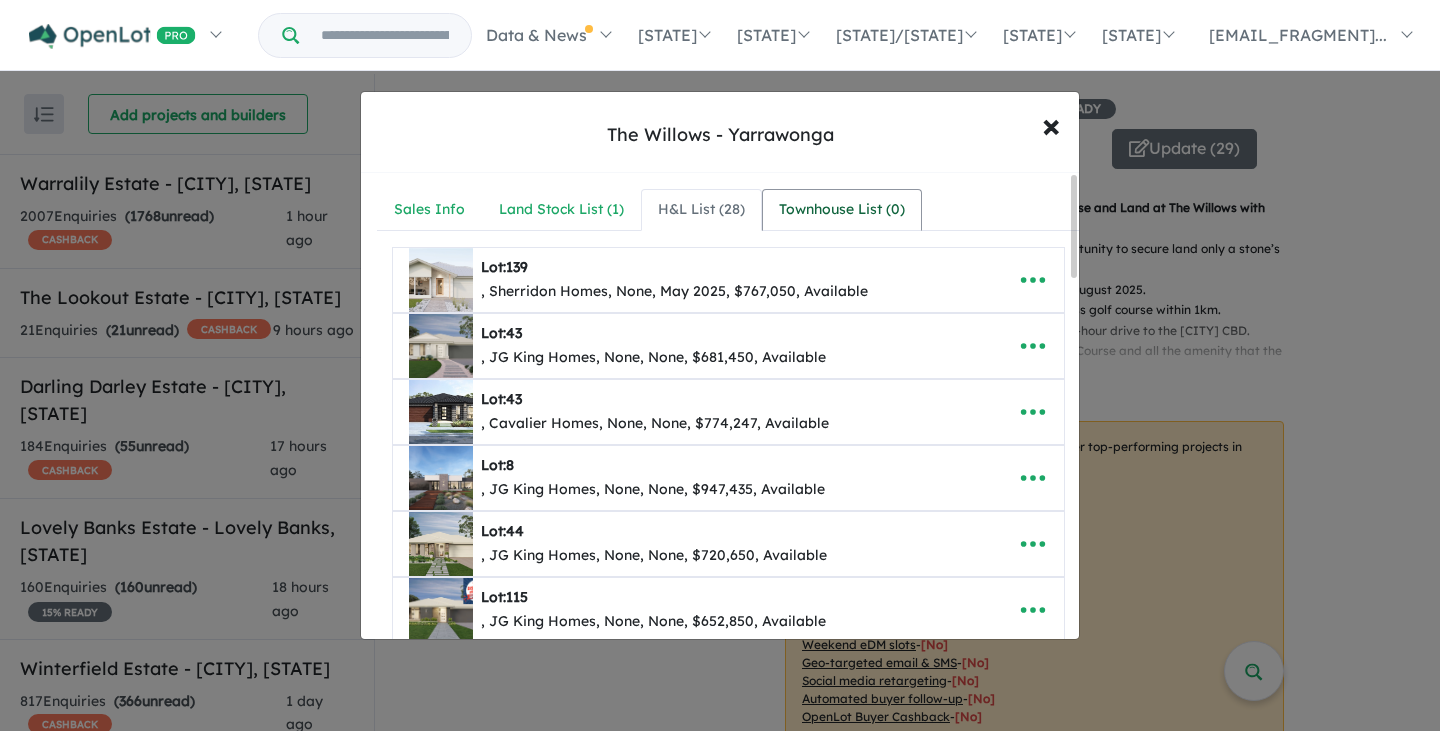 click on "Townhouse List ( 0 )" at bounding box center (842, 210) 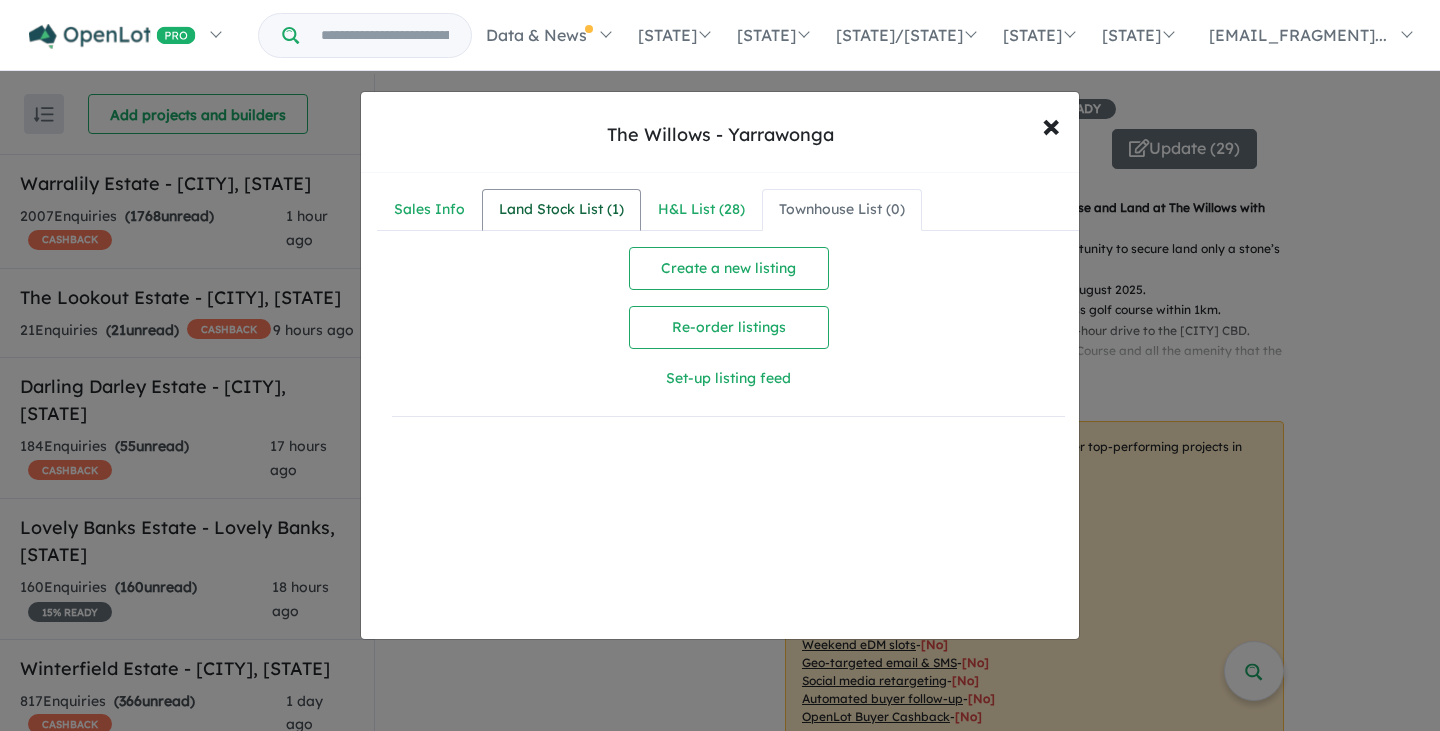click on "Land Stock List ( 1 )" at bounding box center [561, 210] 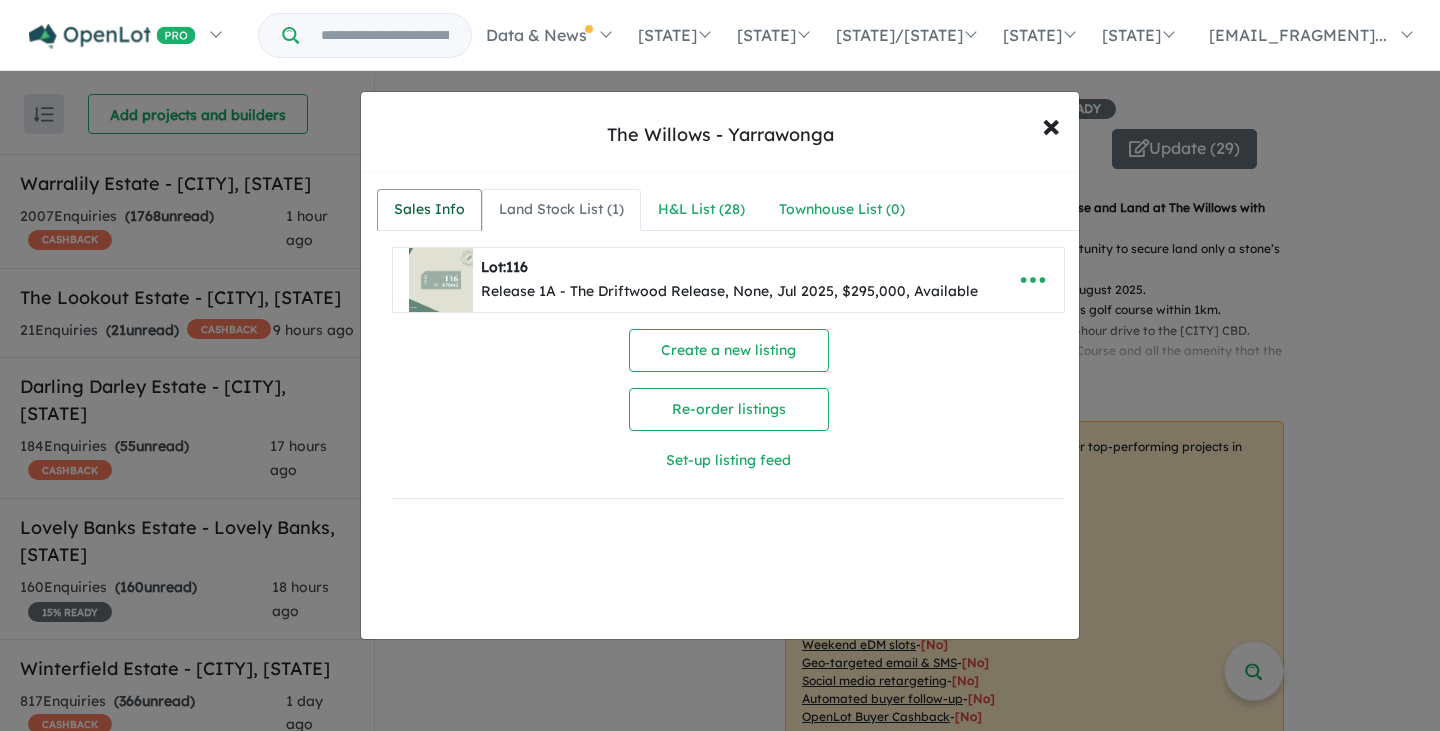 click on "Sales Info" at bounding box center (429, 210) 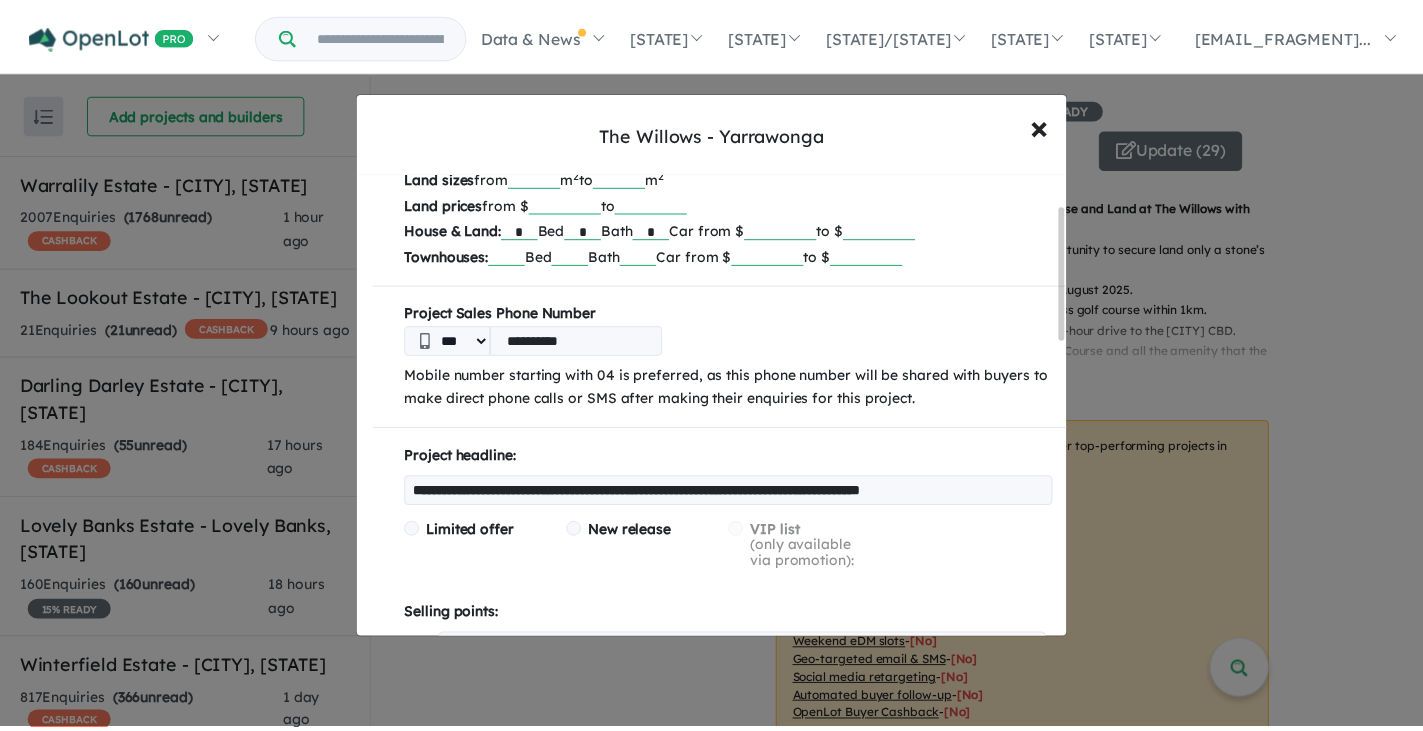 scroll, scrollTop: 110, scrollLeft: 0, axis: vertical 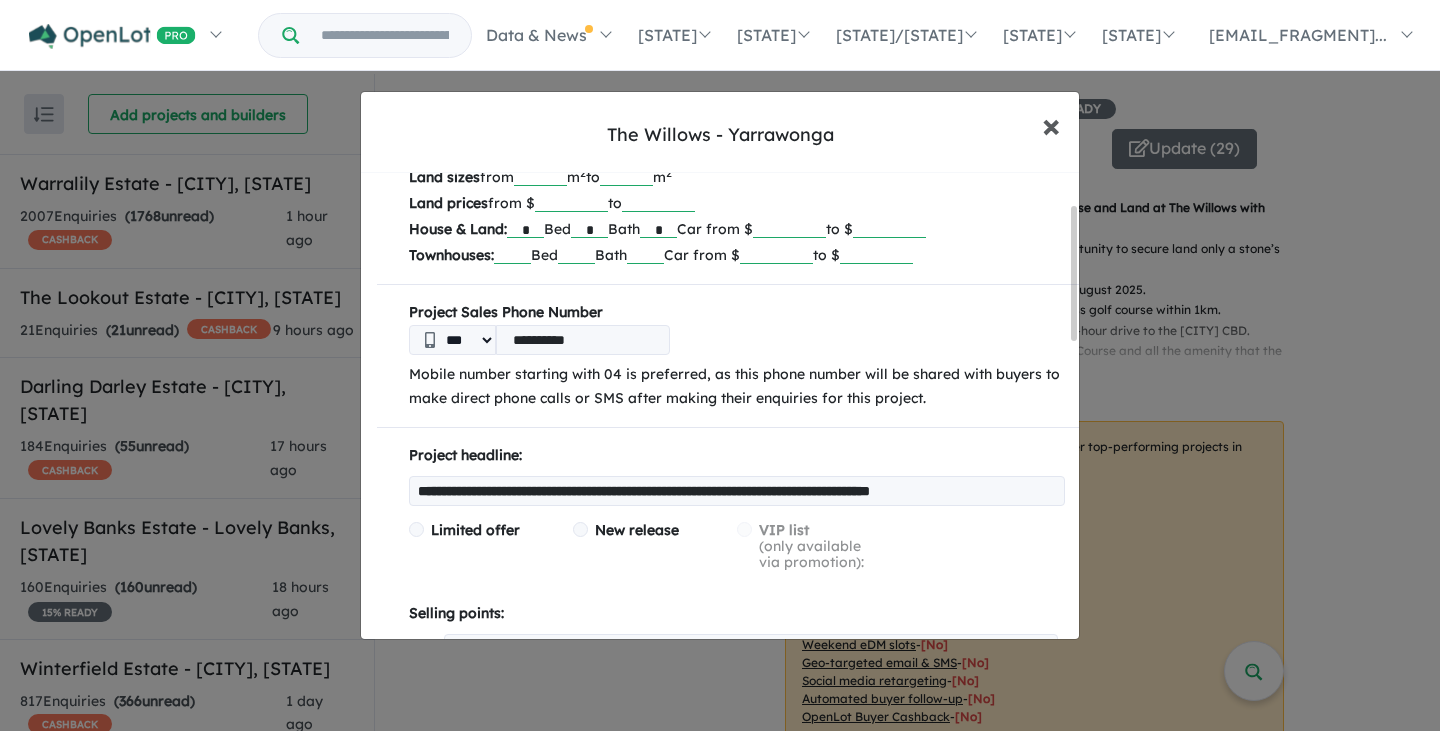 click on "×" at bounding box center [1051, 124] 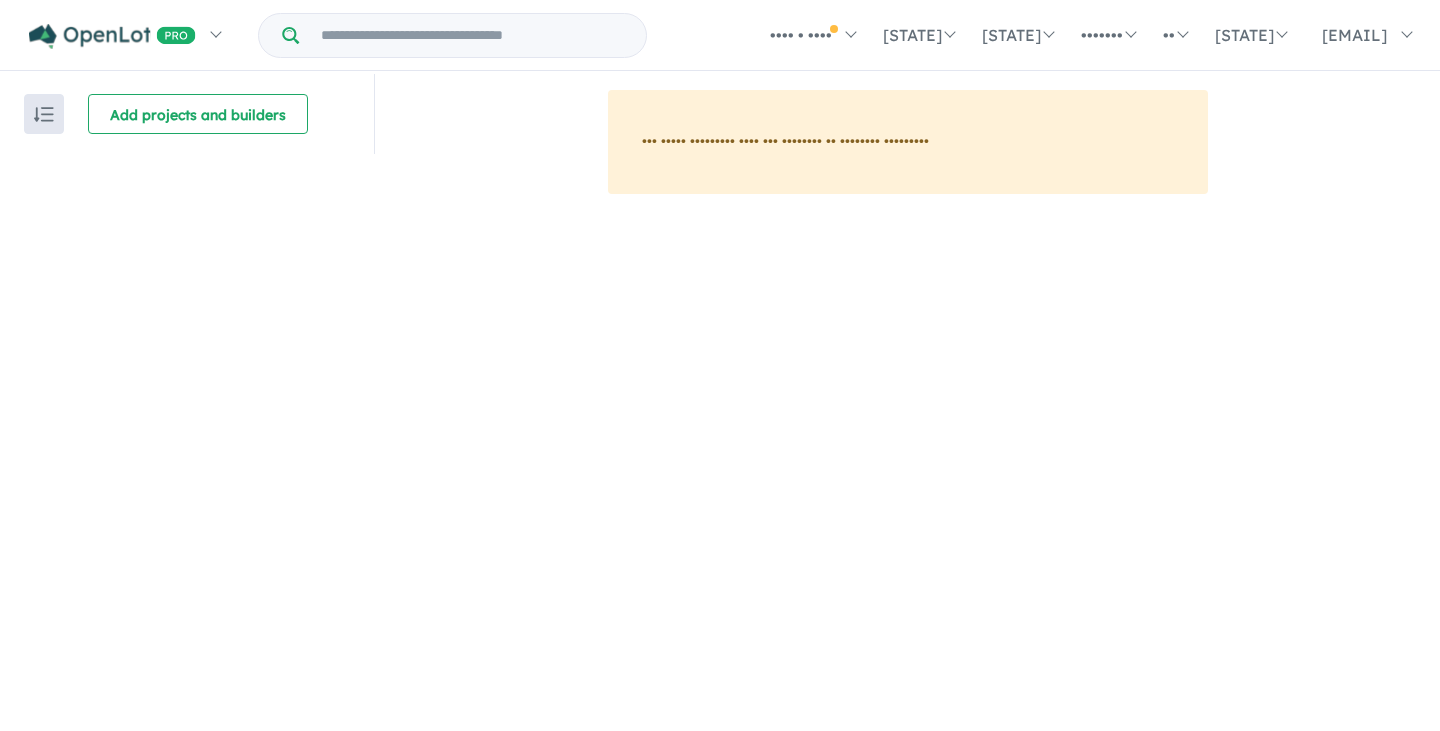 scroll, scrollTop: 0, scrollLeft: 0, axis: both 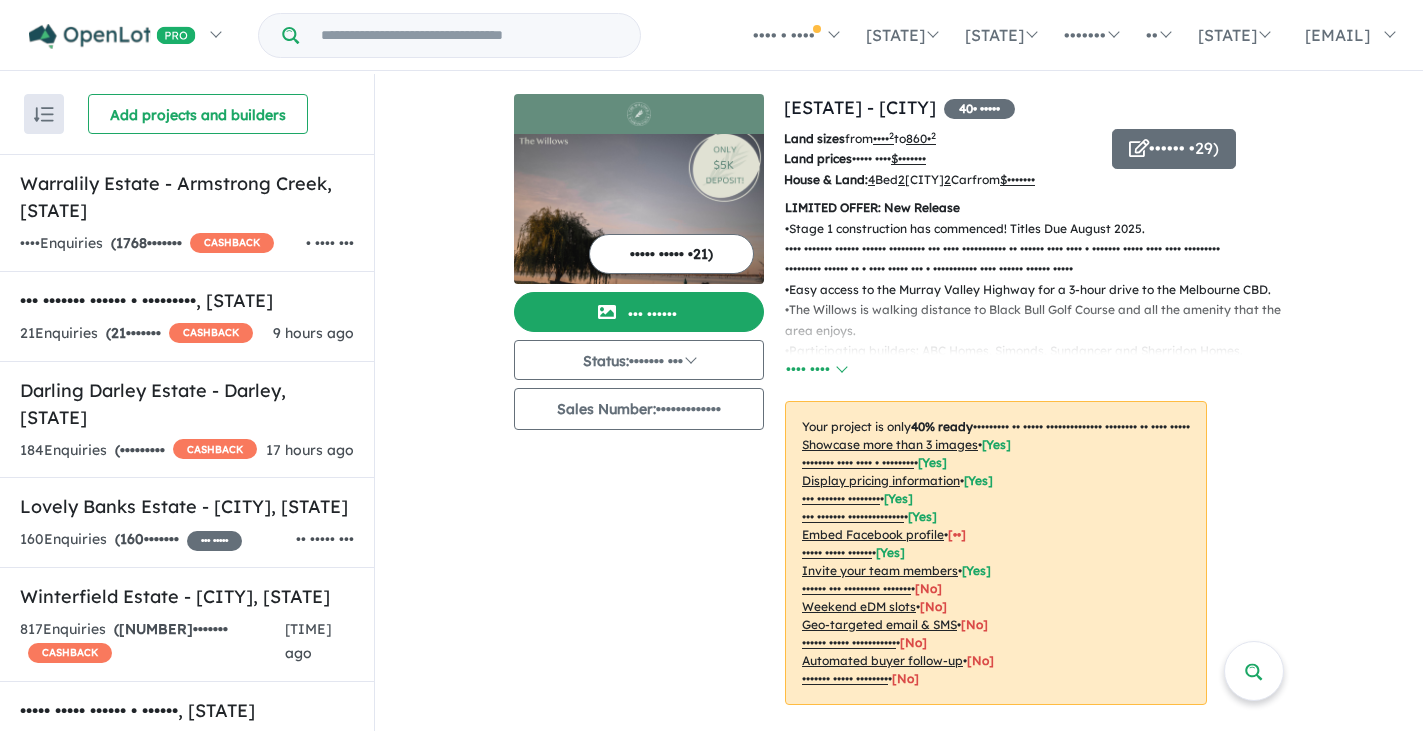 click on "Image order ( [NUMBER] )" at bounding box center [671, 254] 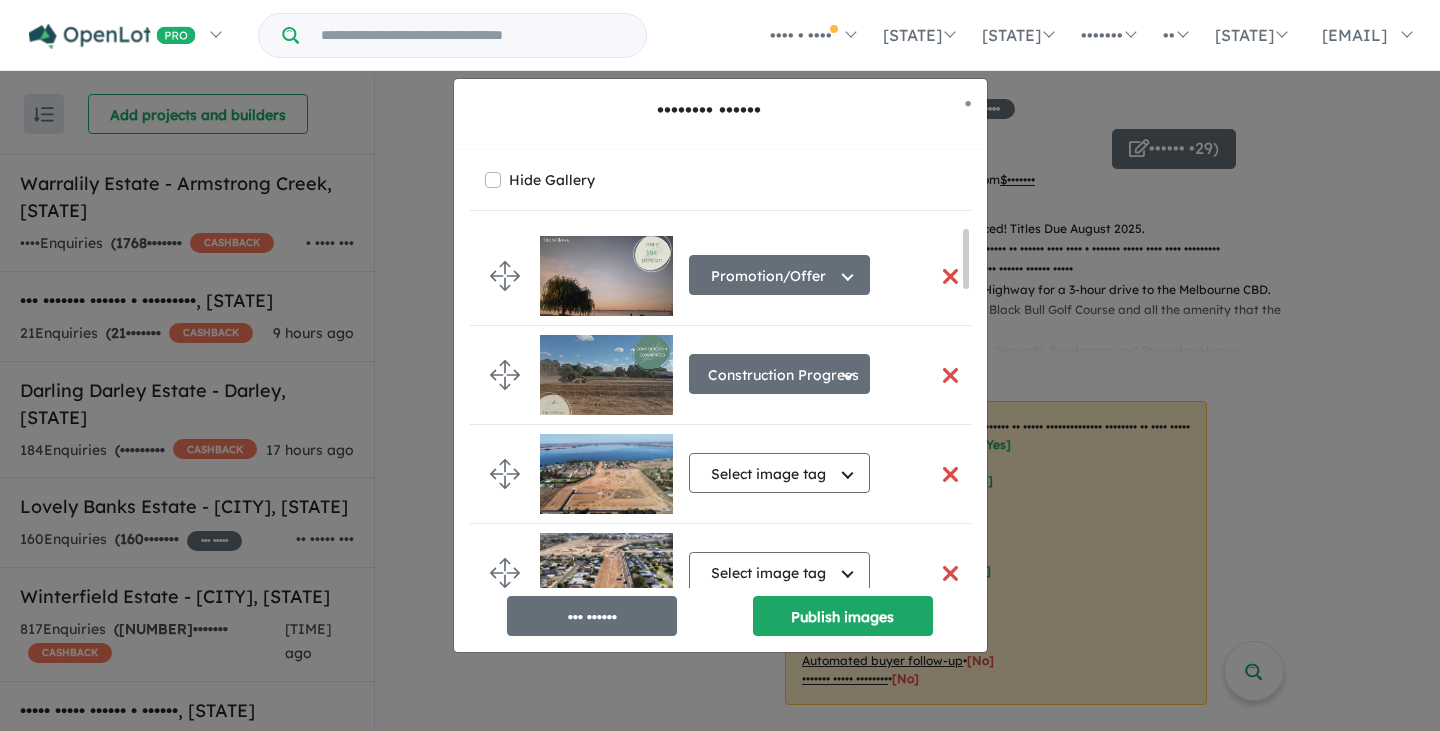click at bounding box center [951, 276] 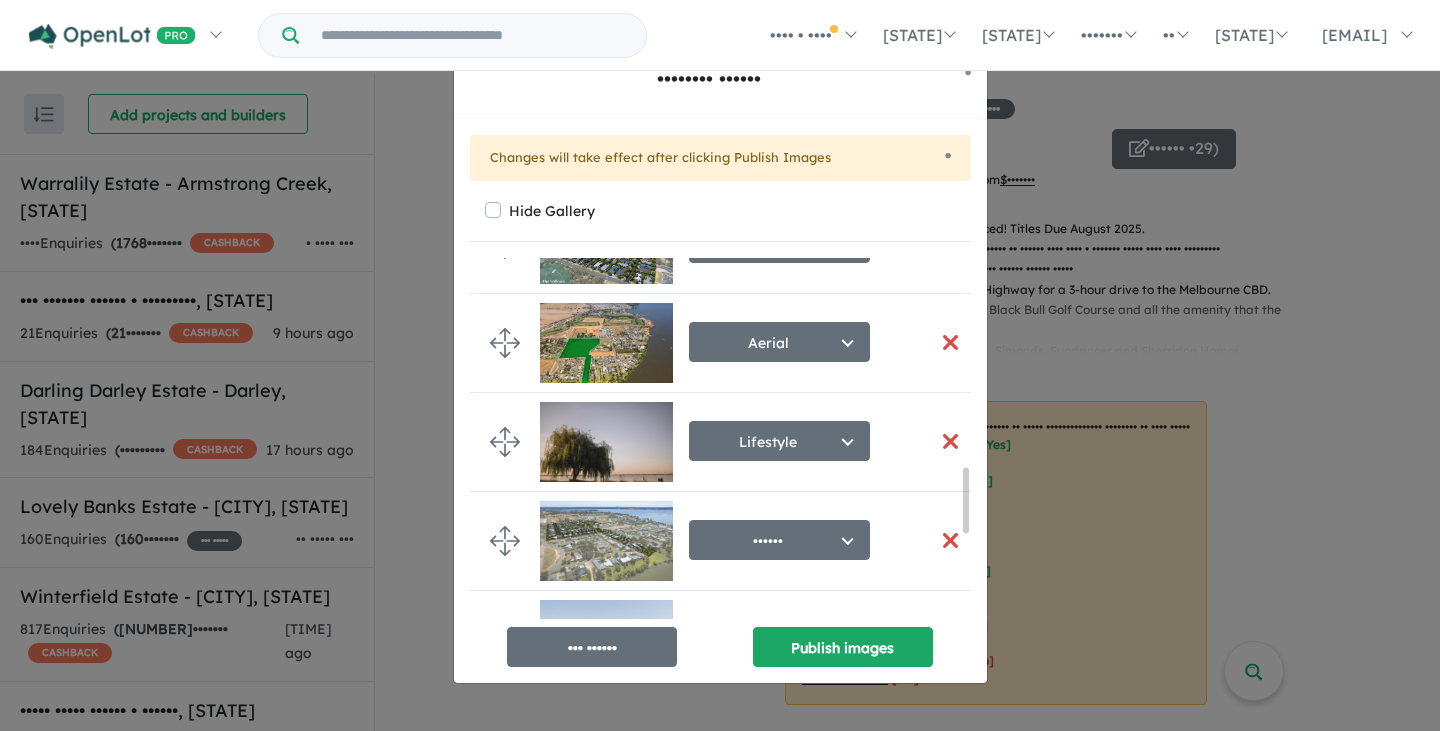 scroll, scrollTop: 1312, scrollLeft: 0, axis: vertical 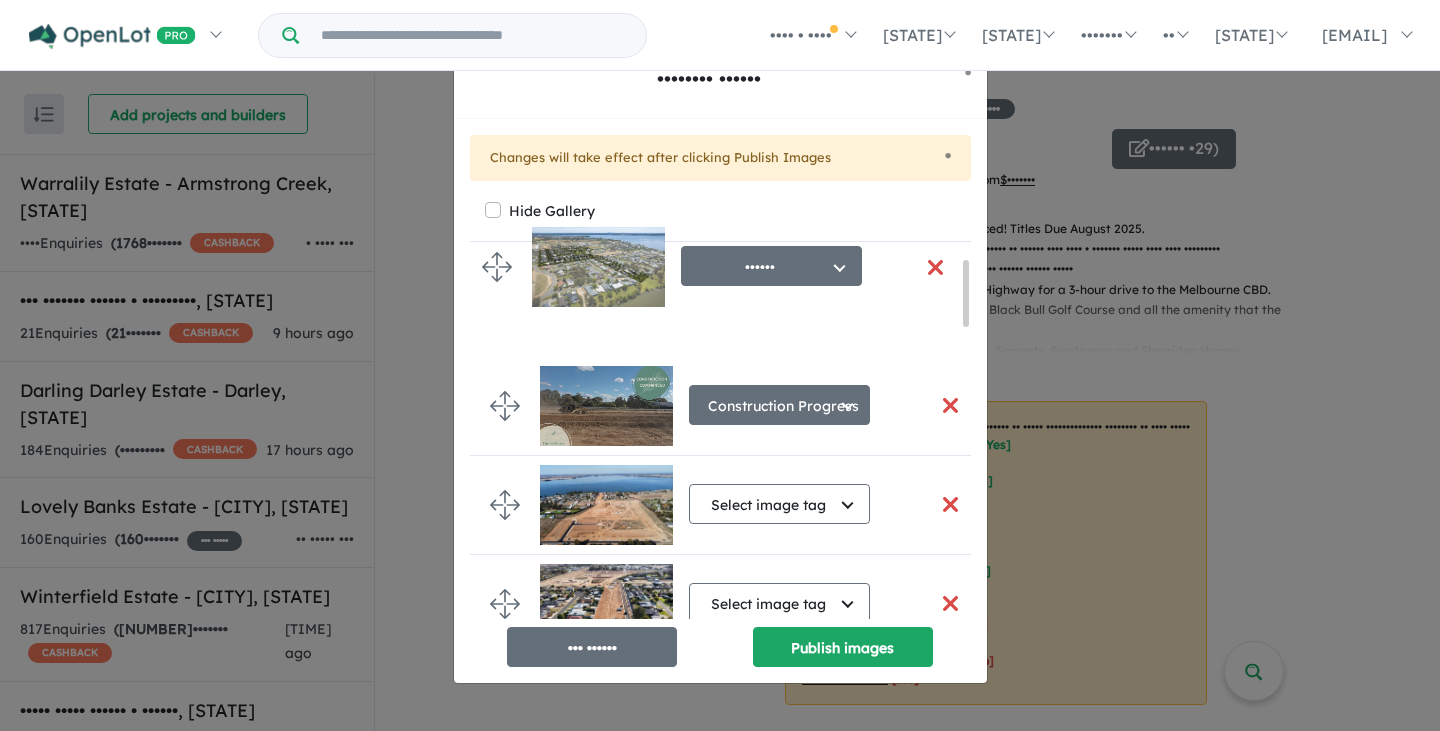 drag, startPoint x: 500, startPoint y: 377, endPoint x: 491, endPoint y: 273, distance: 104.388695 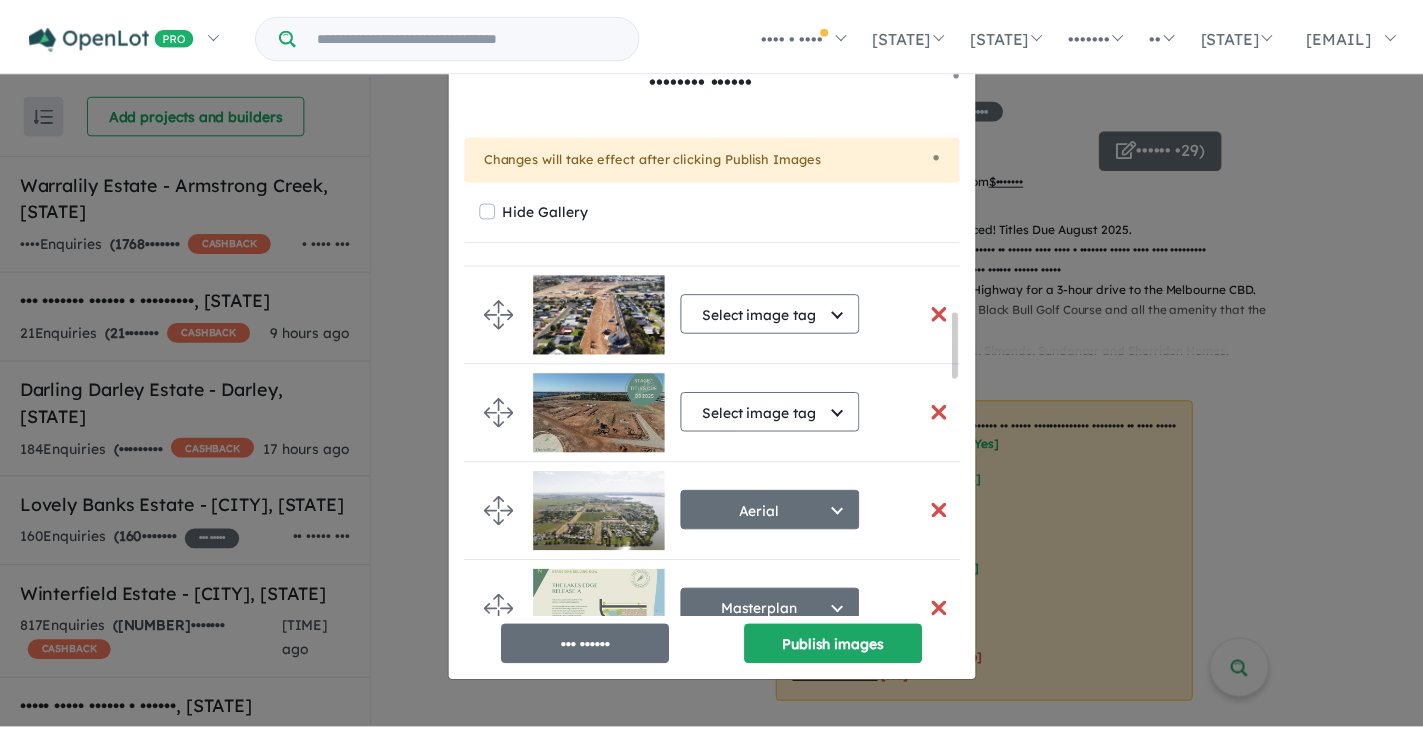 scroll, scrollTop: 0, scrollLeft: 0, axis: both 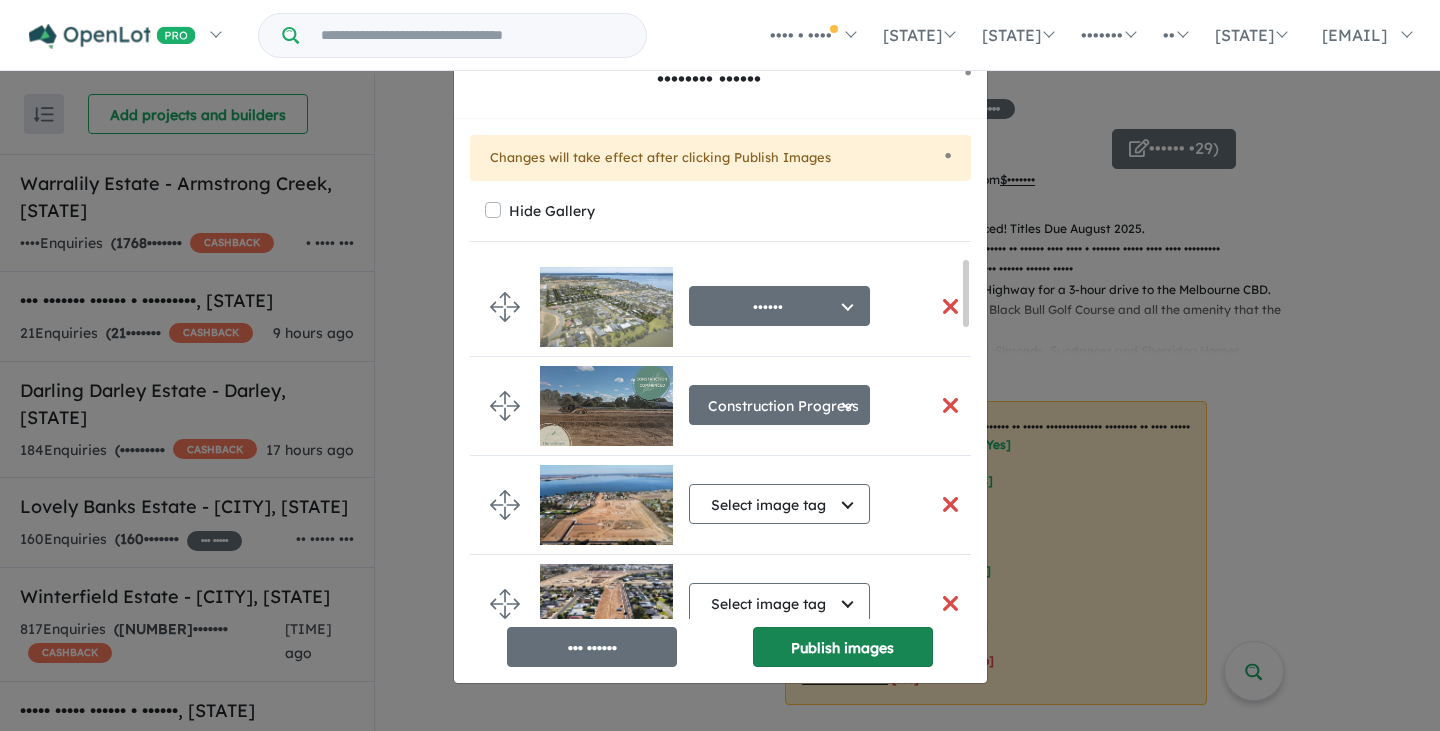 click on "Publish images" at bounding box center (843, 647) 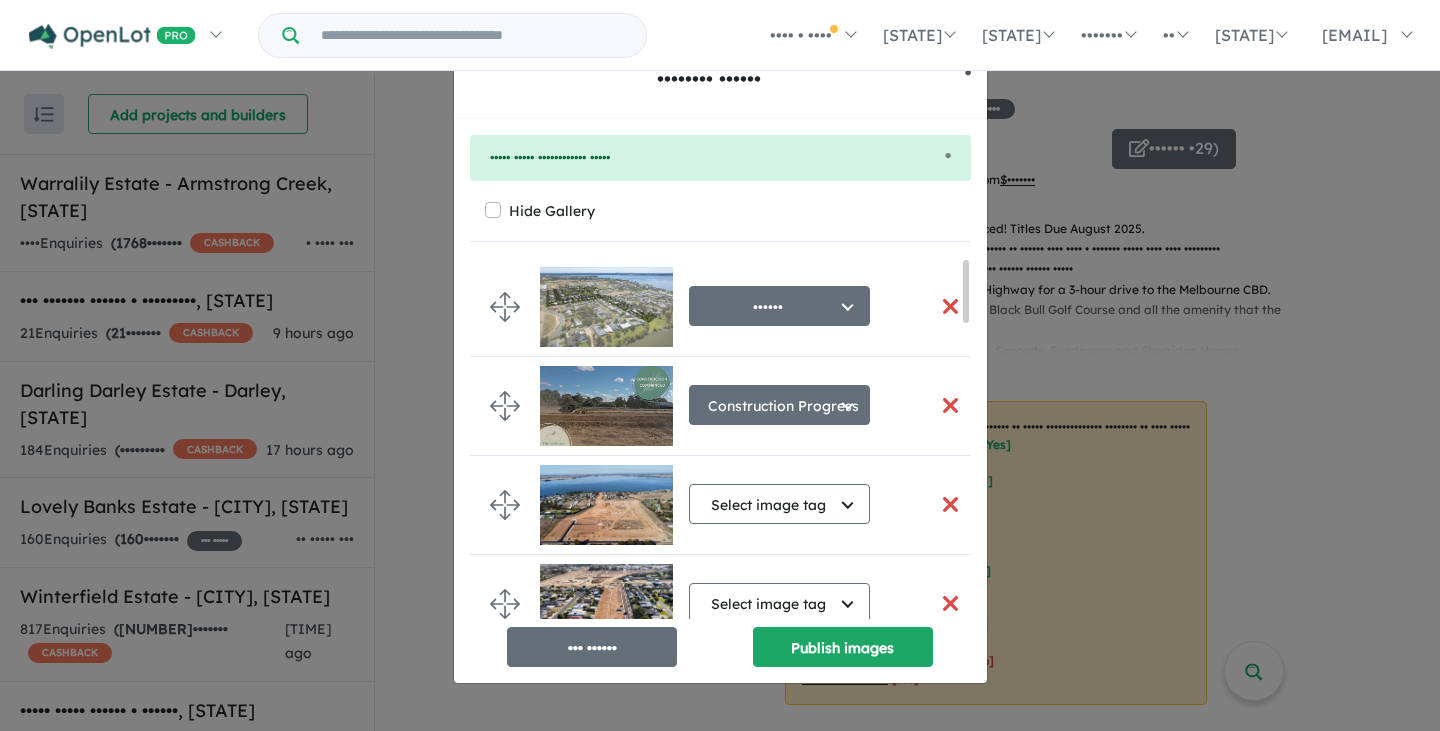 click on "• •••••" at bounding box center (968, 73) 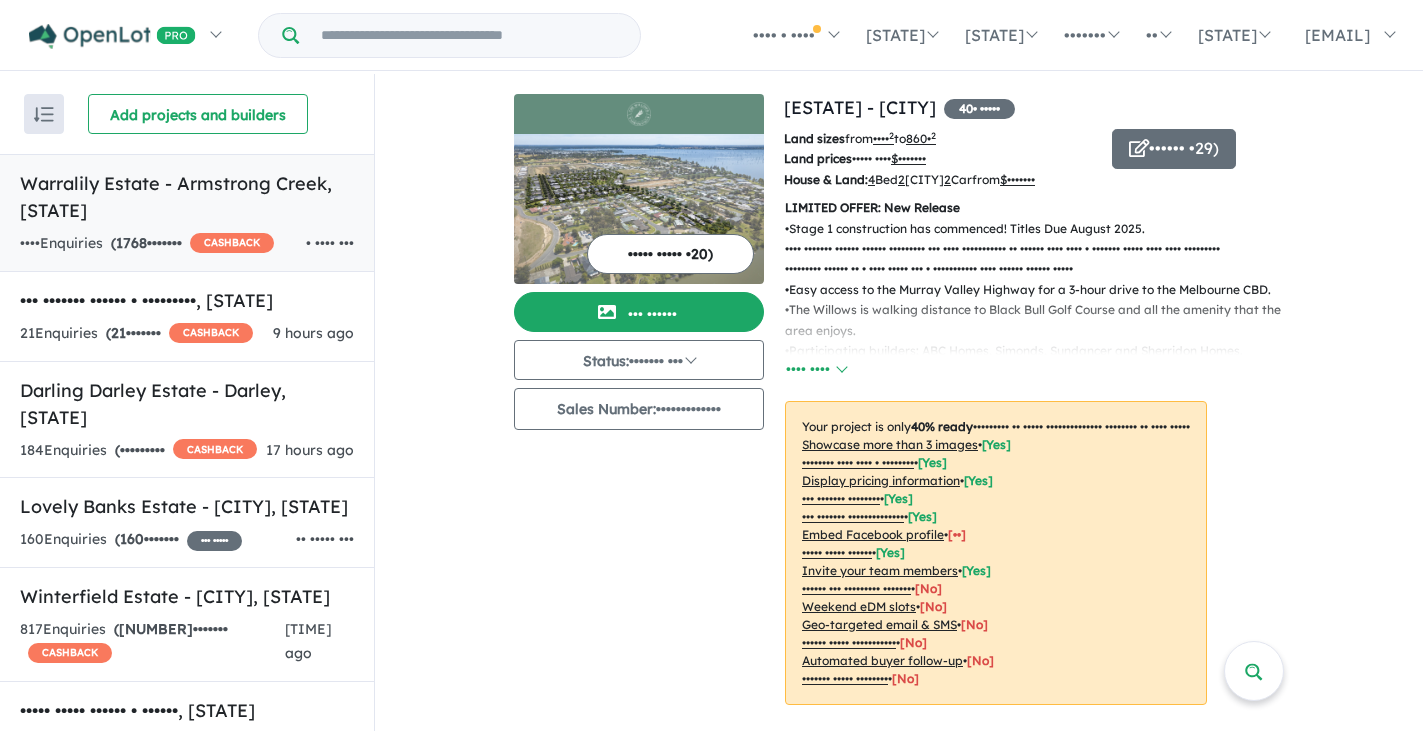 click on "• ••••  •••••••" at bounding box center [146, 243] 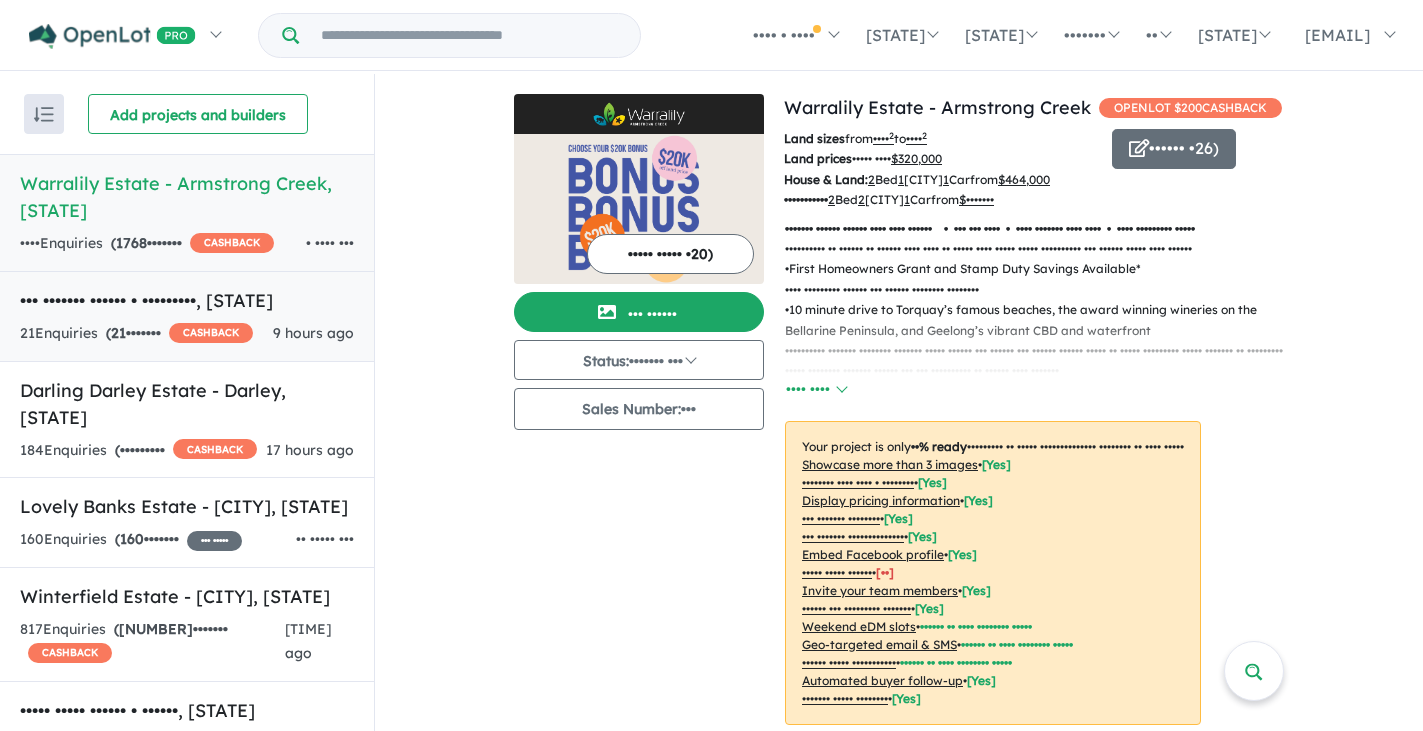 click on "The Lookout Estate - Elliminyt , VIC" at bounding box center [187, 300] 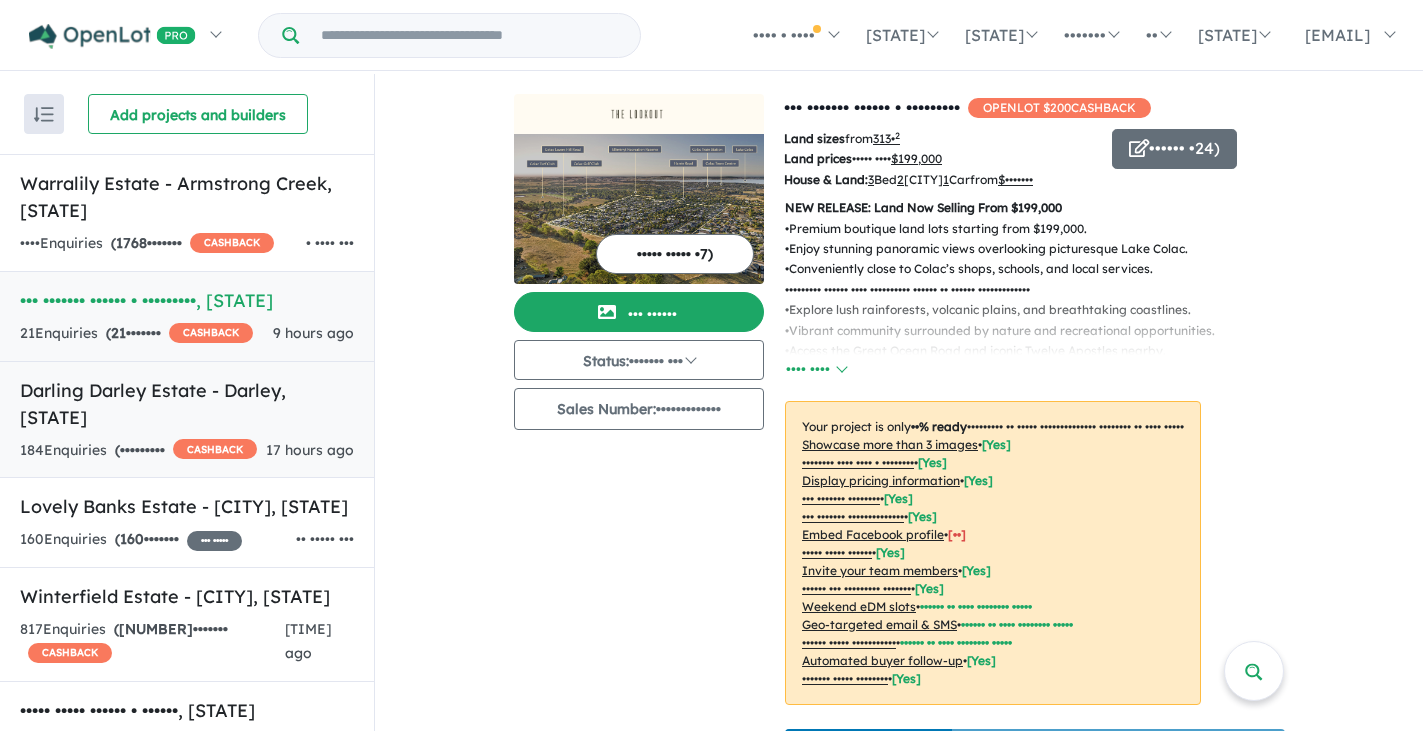 click on "Darling Darley Estate - Darley , VIC 184  Enquir ies ( 55  unread) CASHBACK 17 hours ago" at bounding box center (187, 420) 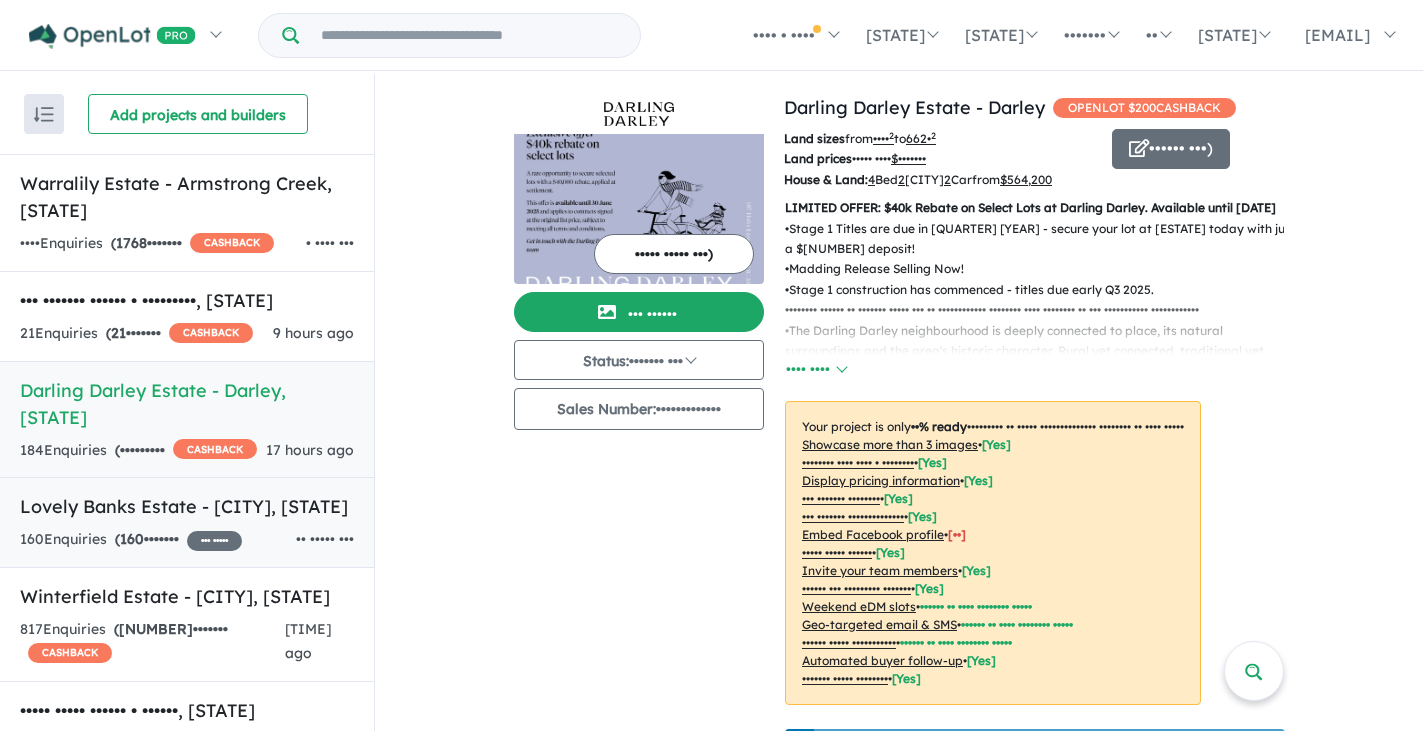 click on "Lovely Banks Estate - Lovely Banks , VIC" at bounding box center (187, 506) 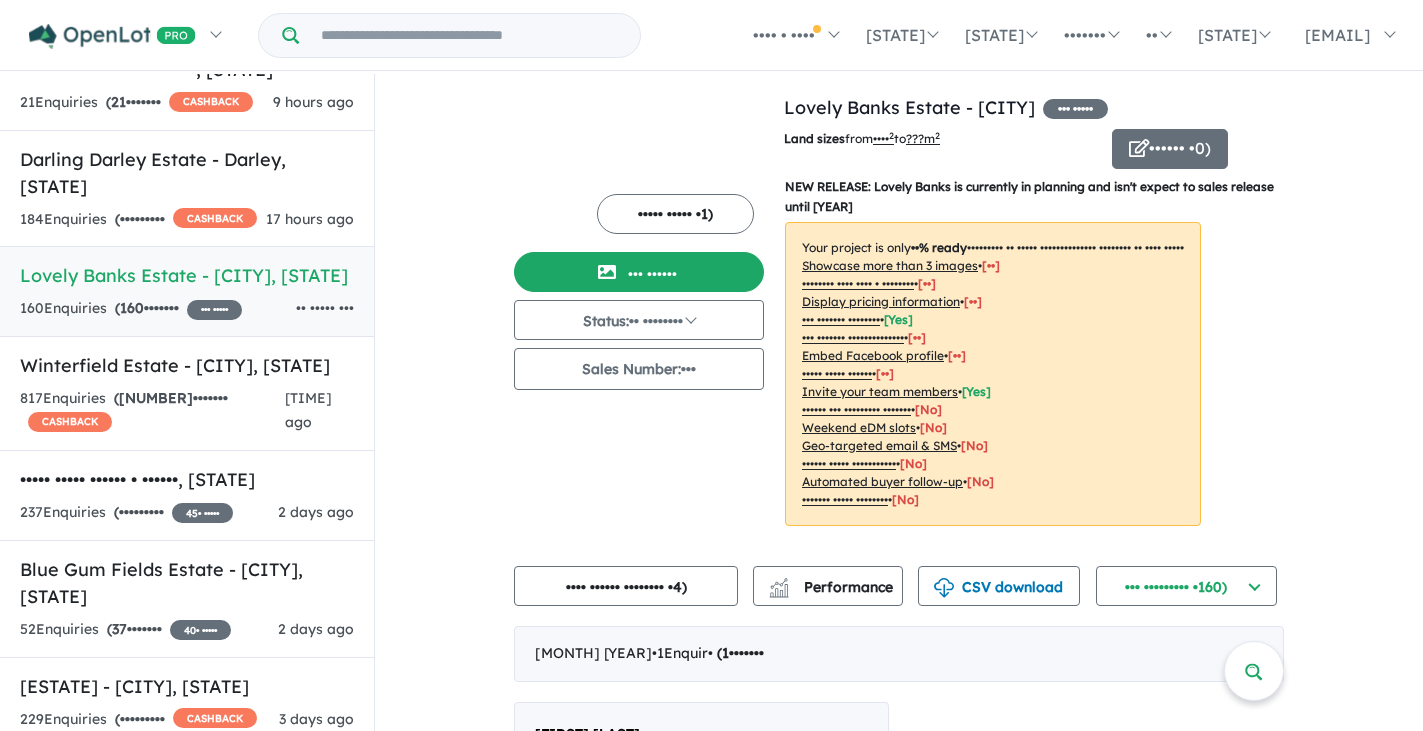 scroll, scrollTop: 251, scrollLeft: 0, axis: vertical 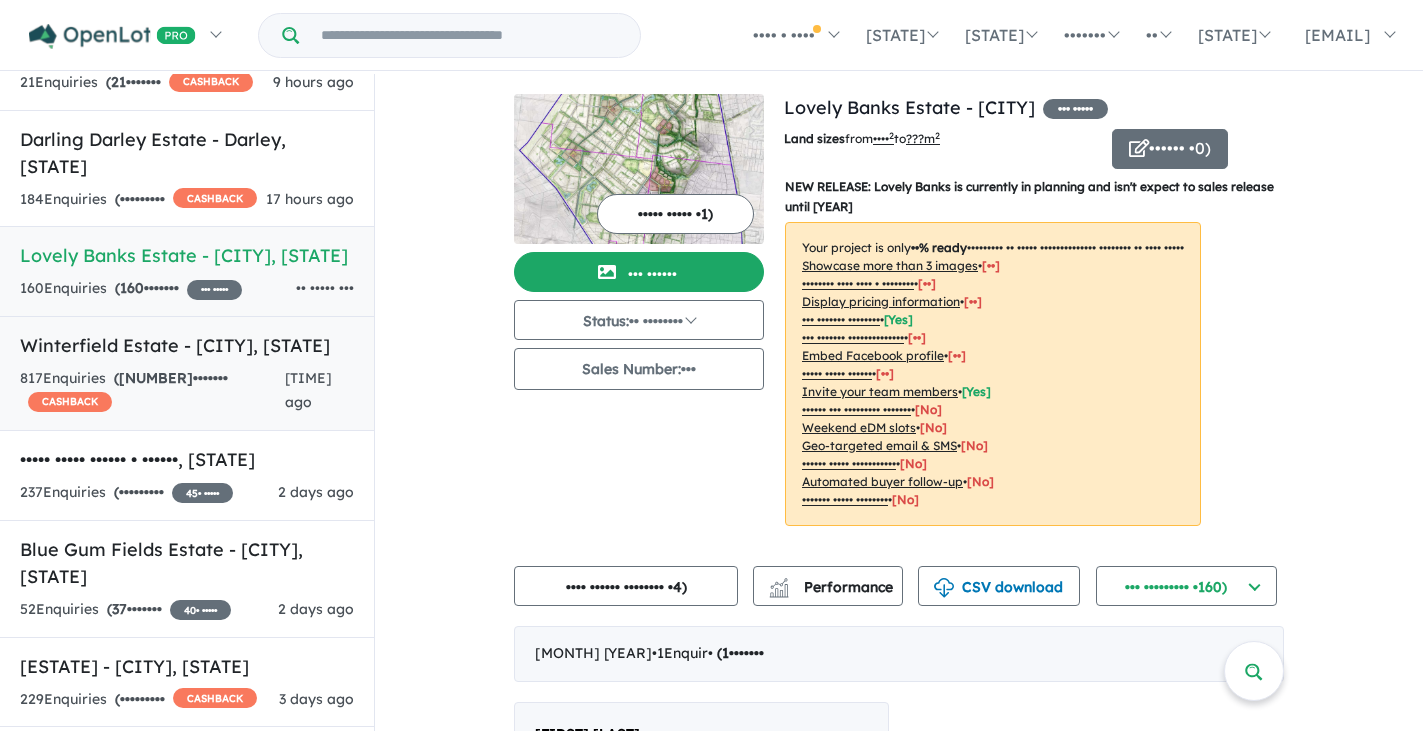 click on "817  Enquir ies ( 366  unread) CASHBACK" at bounding box center (152, 391) 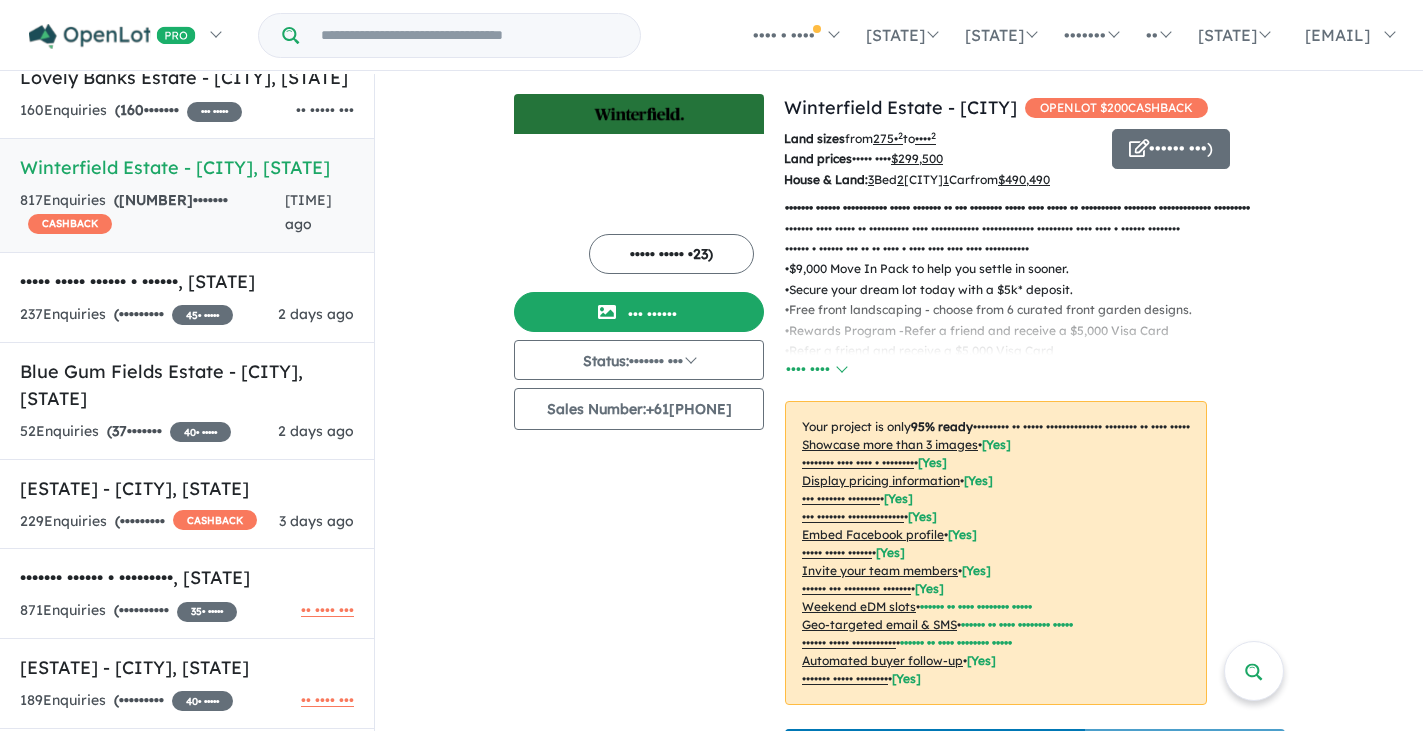 scroll, scrollTop: 488, scrollLeft: 0, axis: vertical 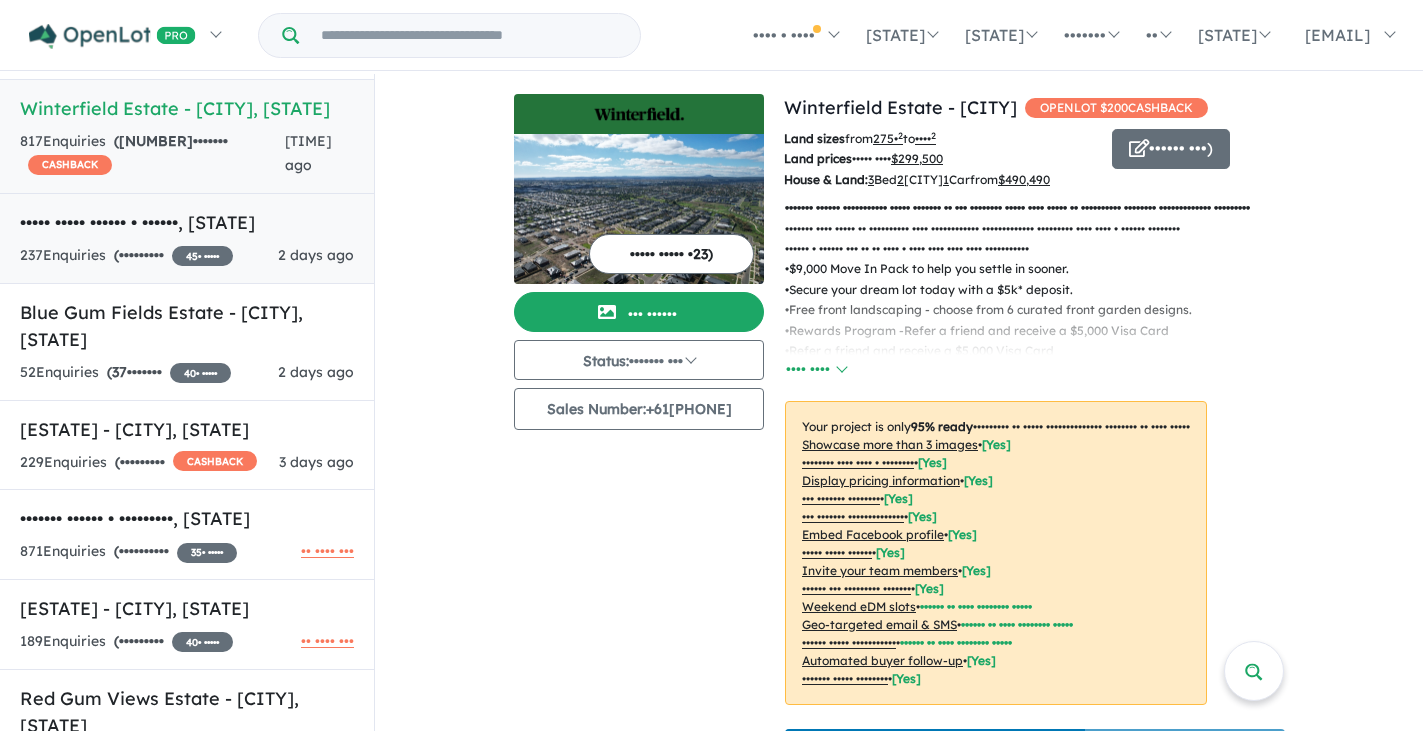 click on "237  Enquir ies ( 60  unread) 45 % READY" at bounding box center (126, 256) 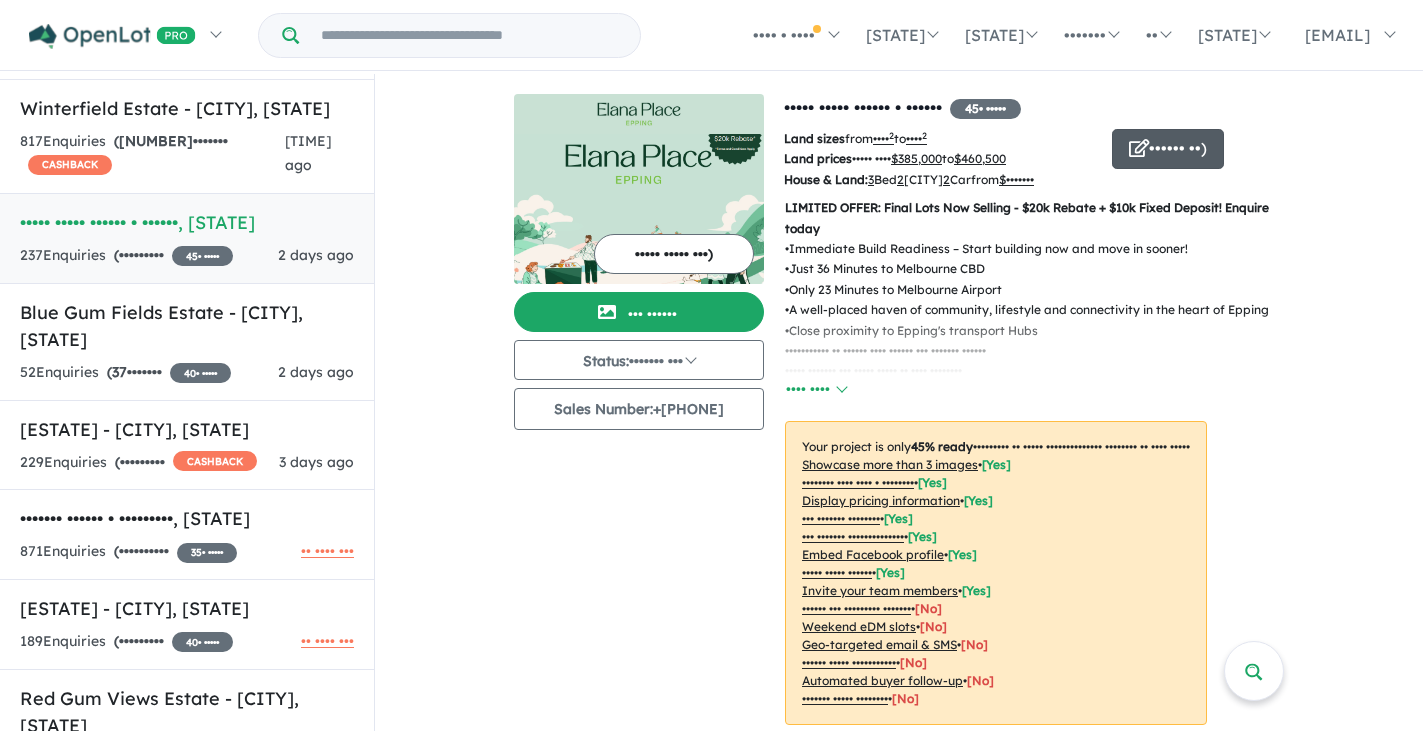 click on "Update ( 9 )" at bounding box center (1168, 149) 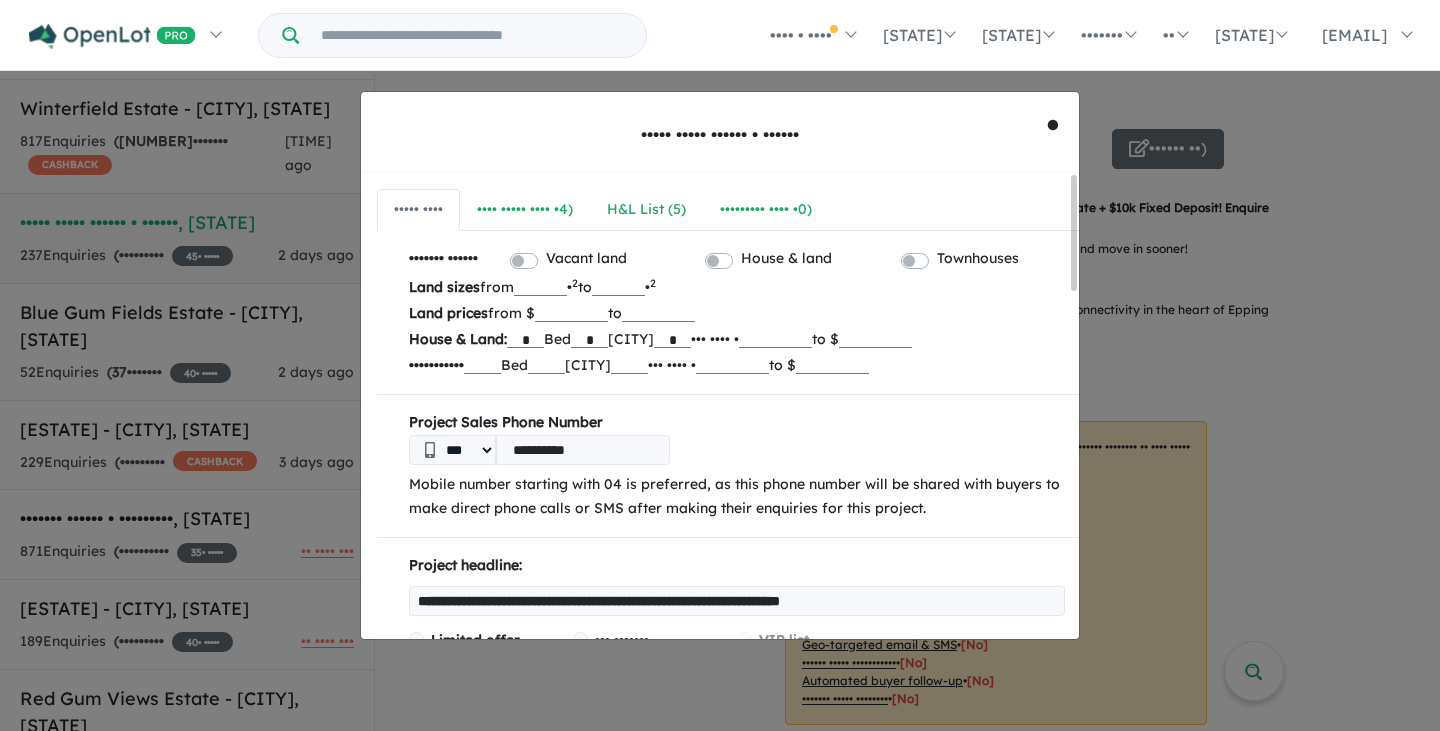 click on "***" at bounding box center (618, 286) 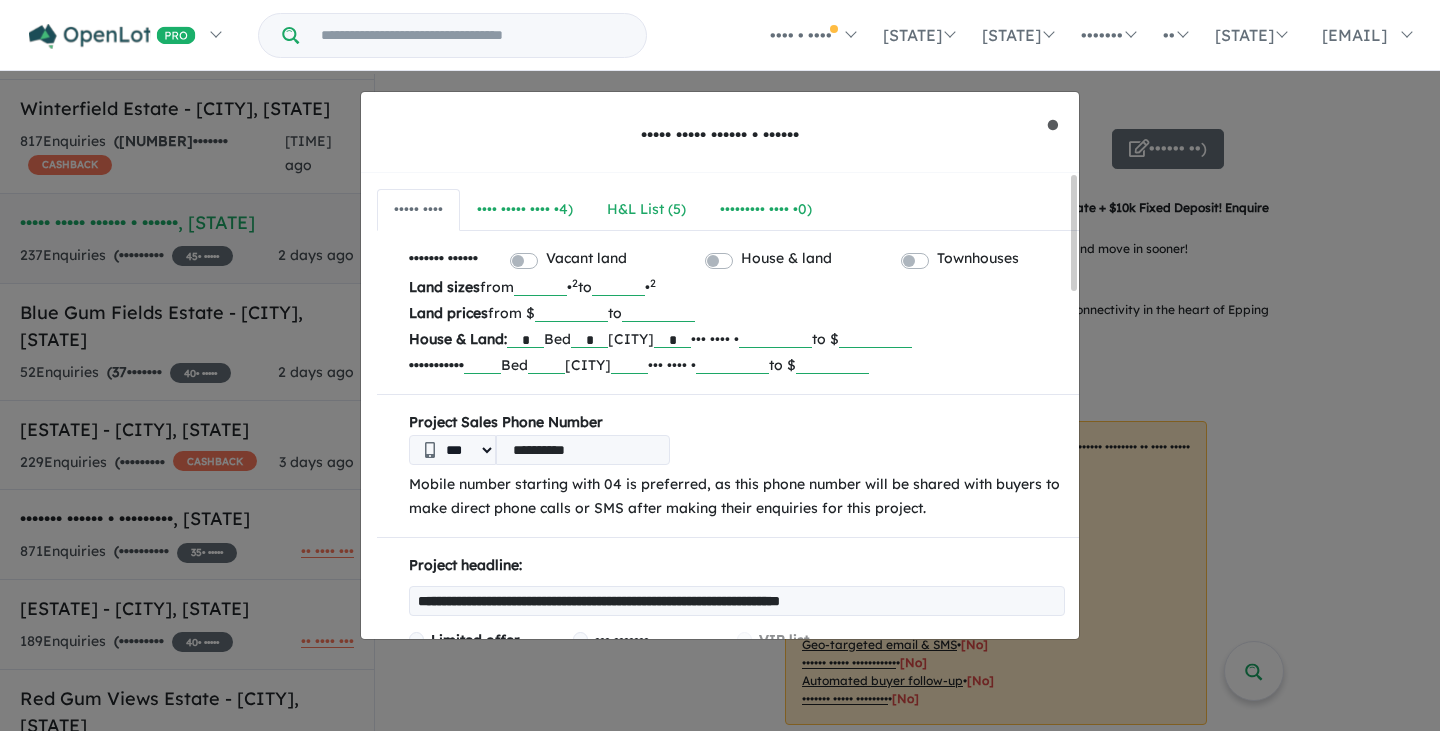 type 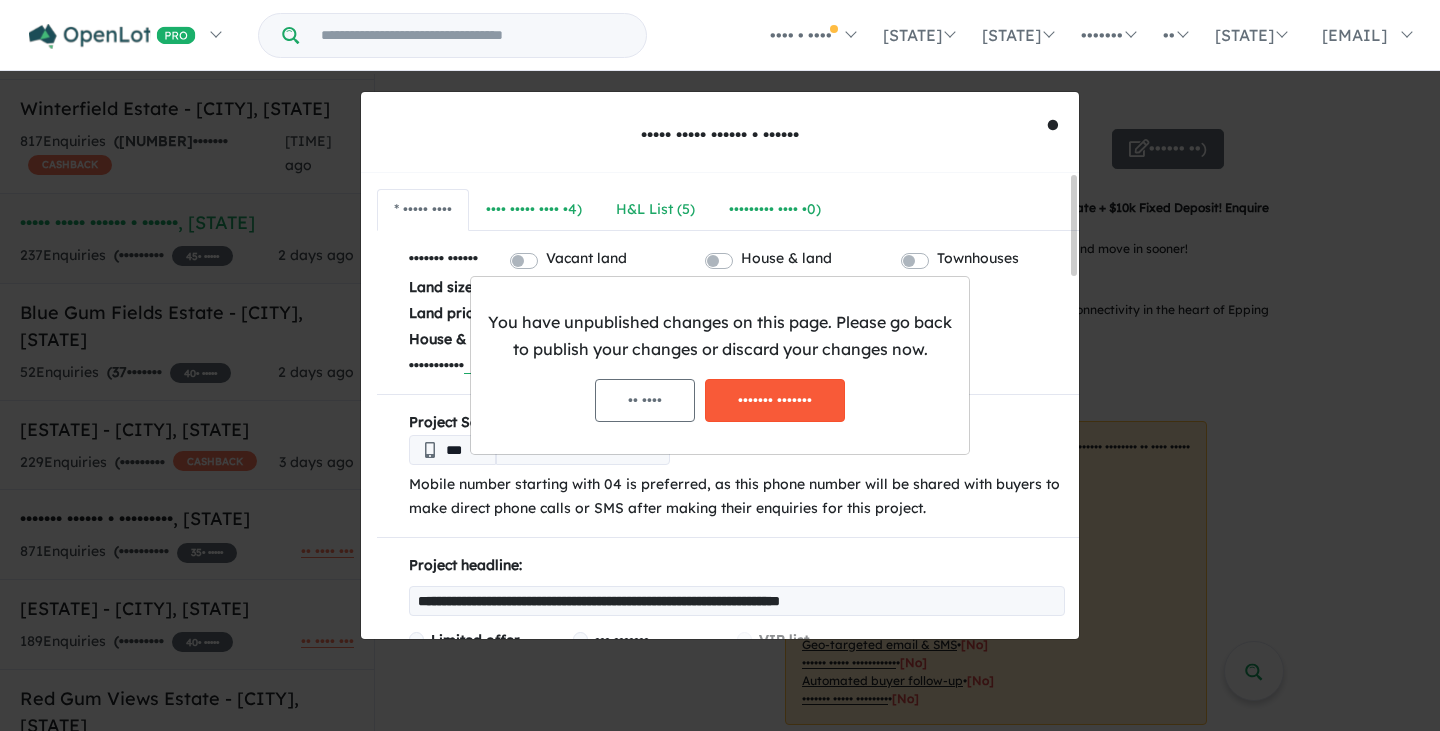 click on "Discard changes" at bounding box center [775, 400] 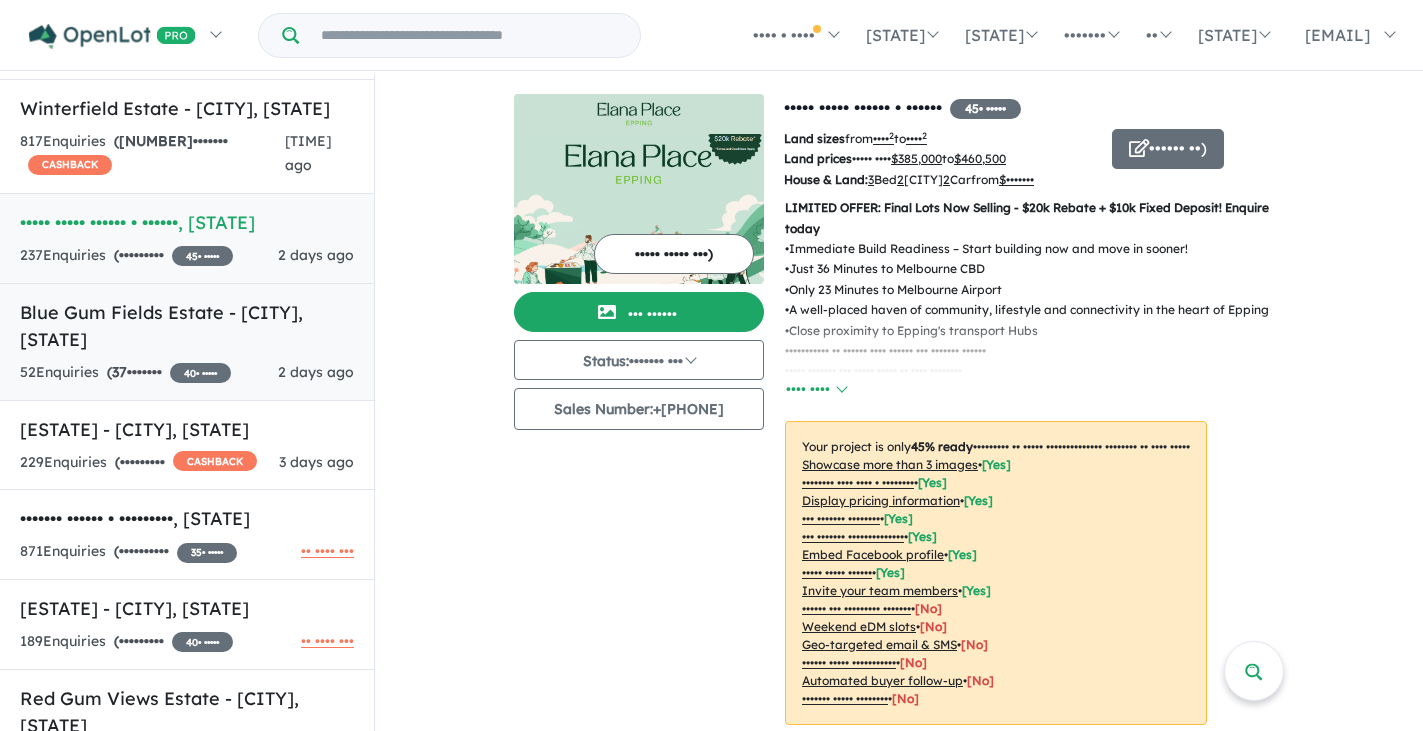 click on "Blue Gum Fields Estate - Kyabram , VIC" at bounding box center (187, 326) 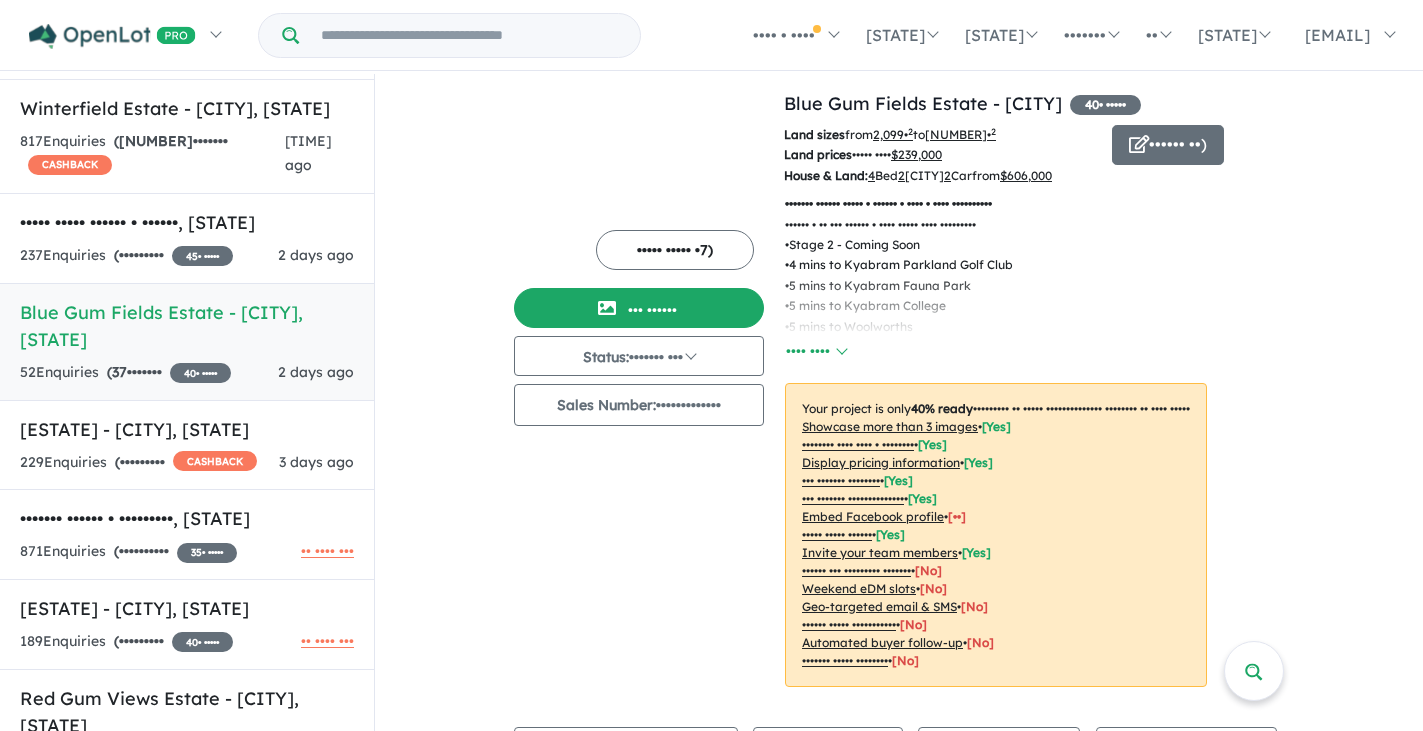 scroll, scrollTop: 7, scrollLeft: 0, axis: vertical 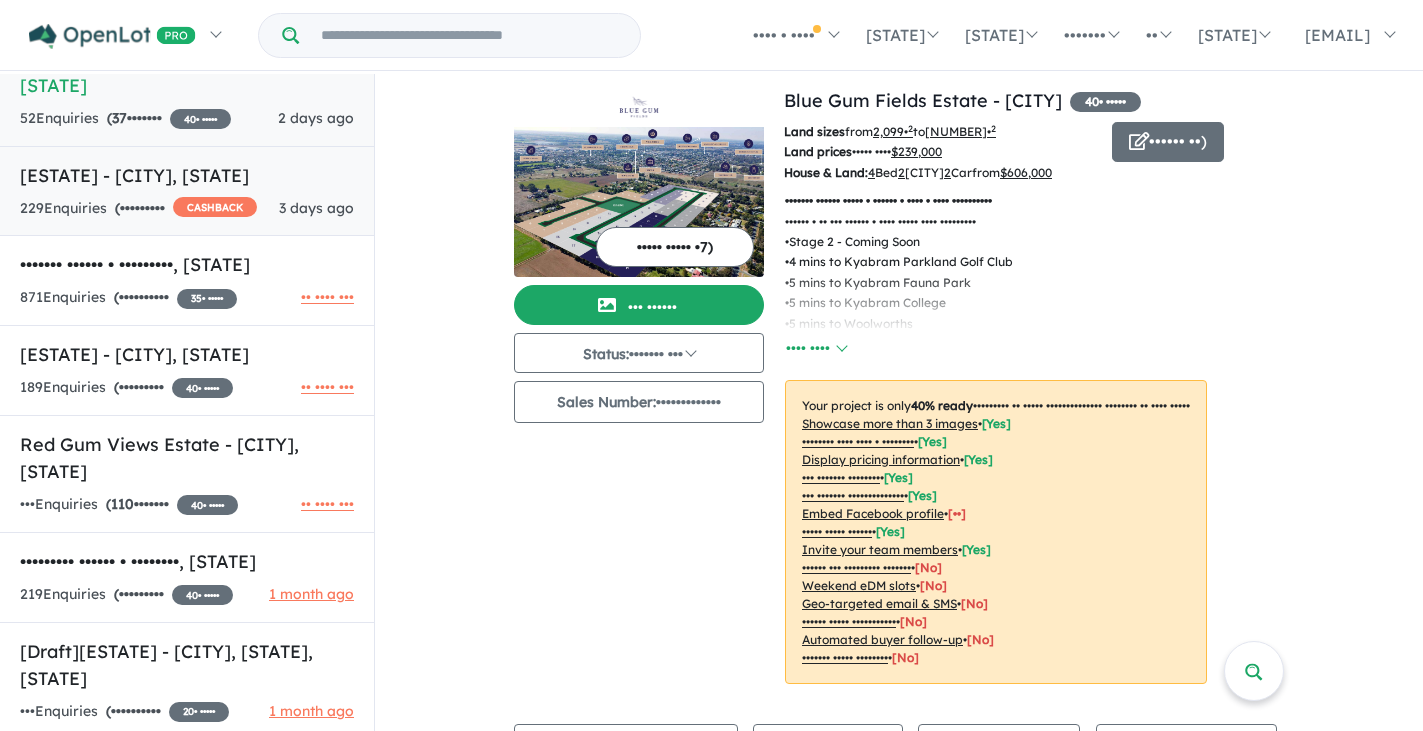click on "( 50  unread)" at bounding box center [140, 208] 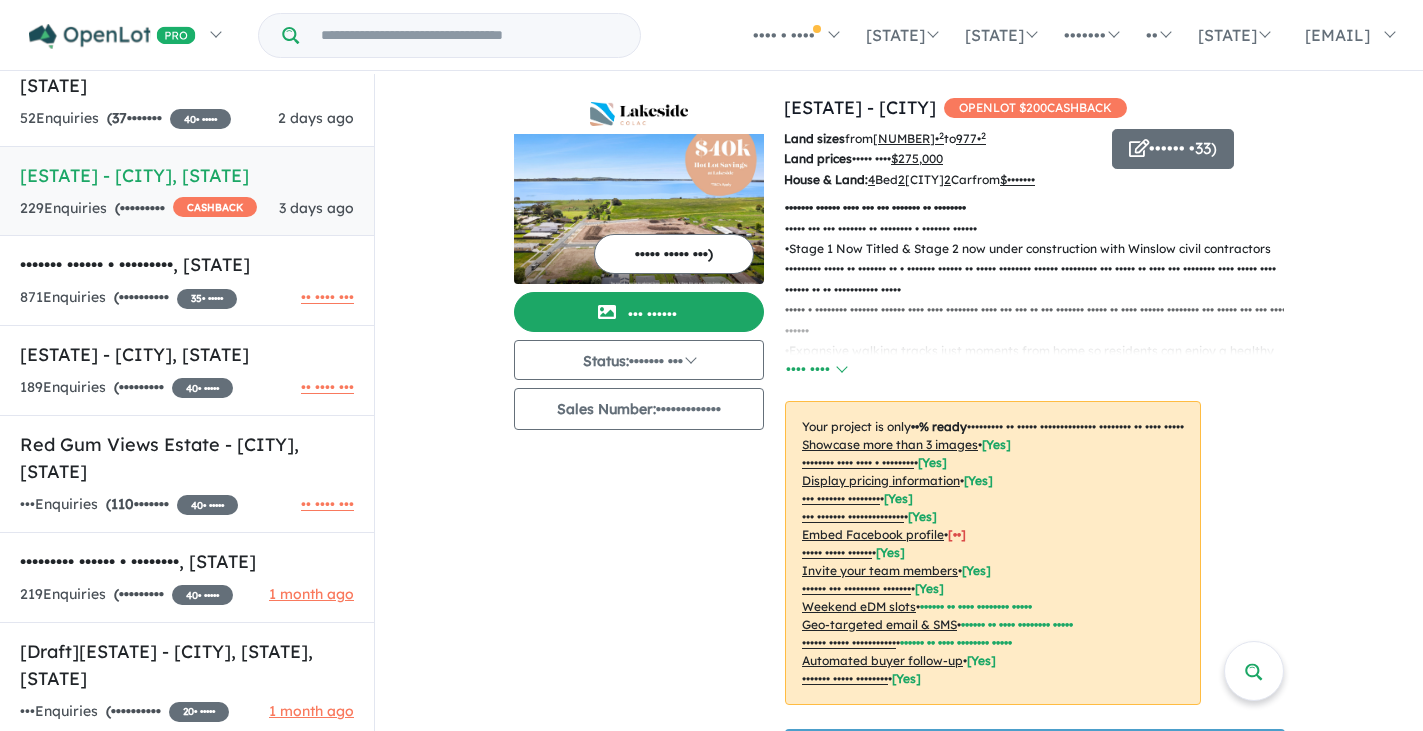 scroll, scrollTop: 742, scrollLeft: 0, axis: vertical 